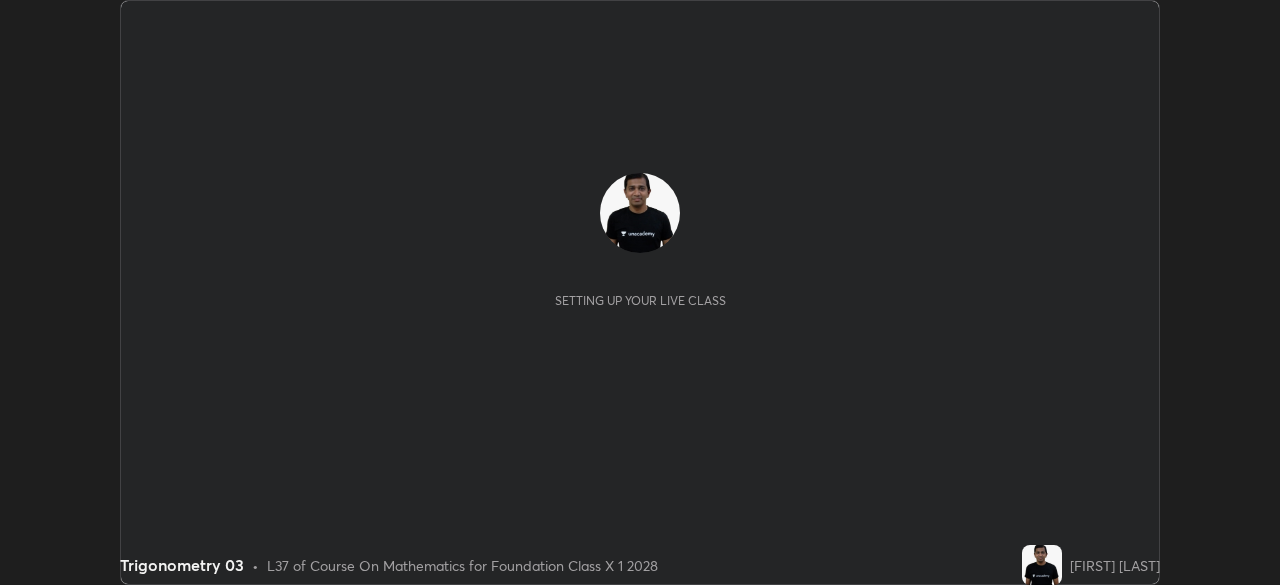 scroll, scrollTop: 0, scrollLeft: 0, axis: both 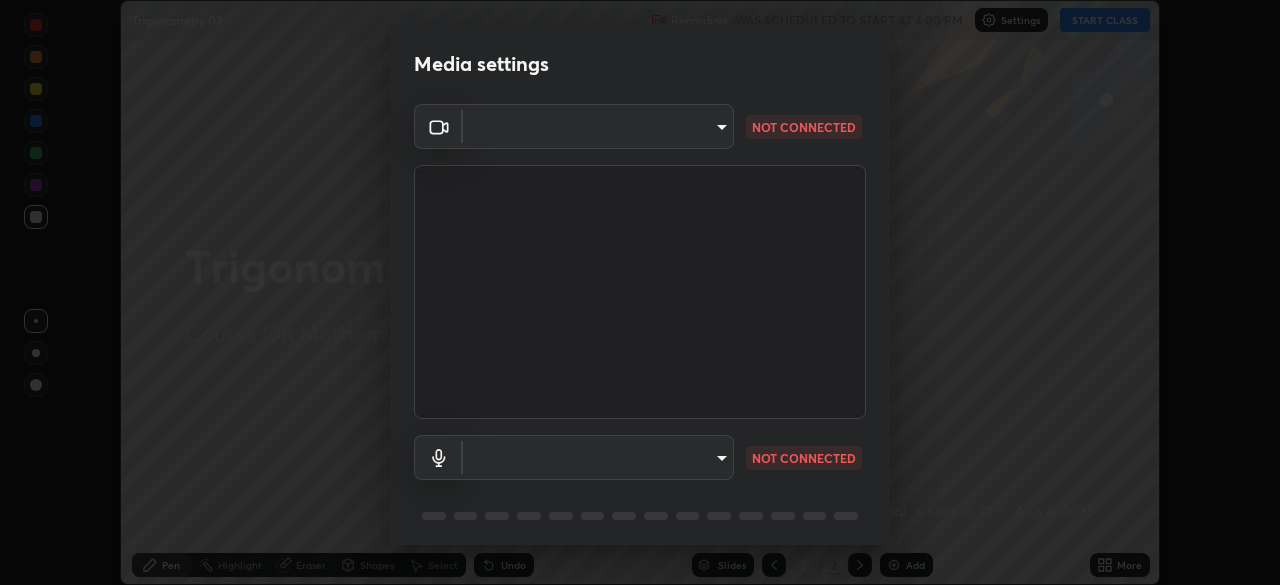 type on "[HASH]" 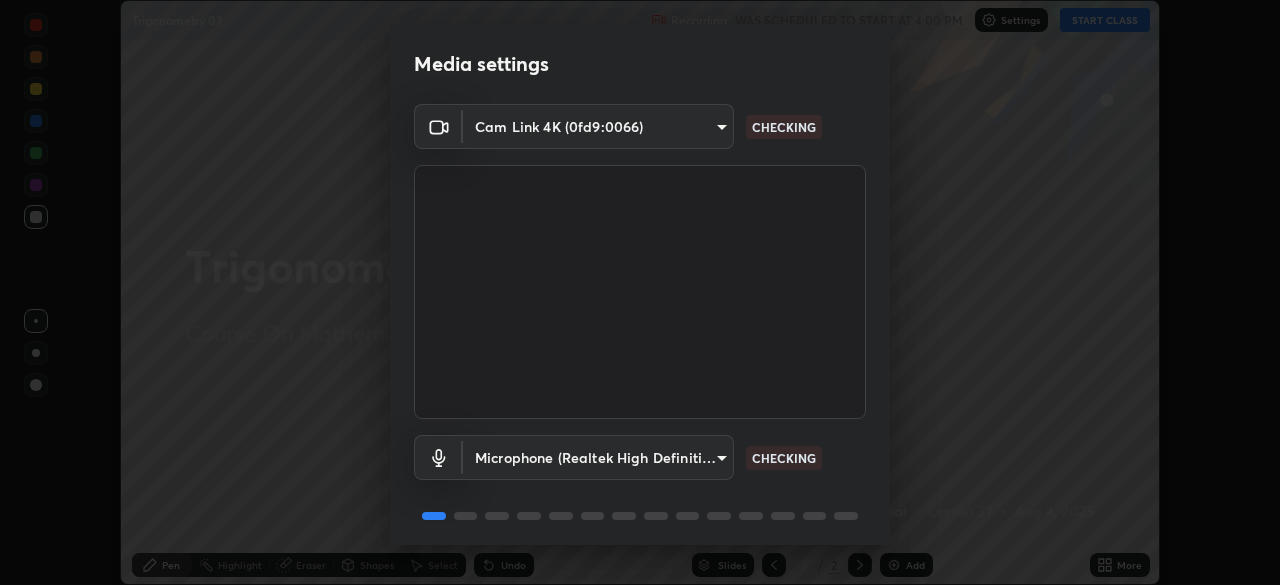 scroll, scrollTop: 71, scrollLeft: 0, axis: vertical 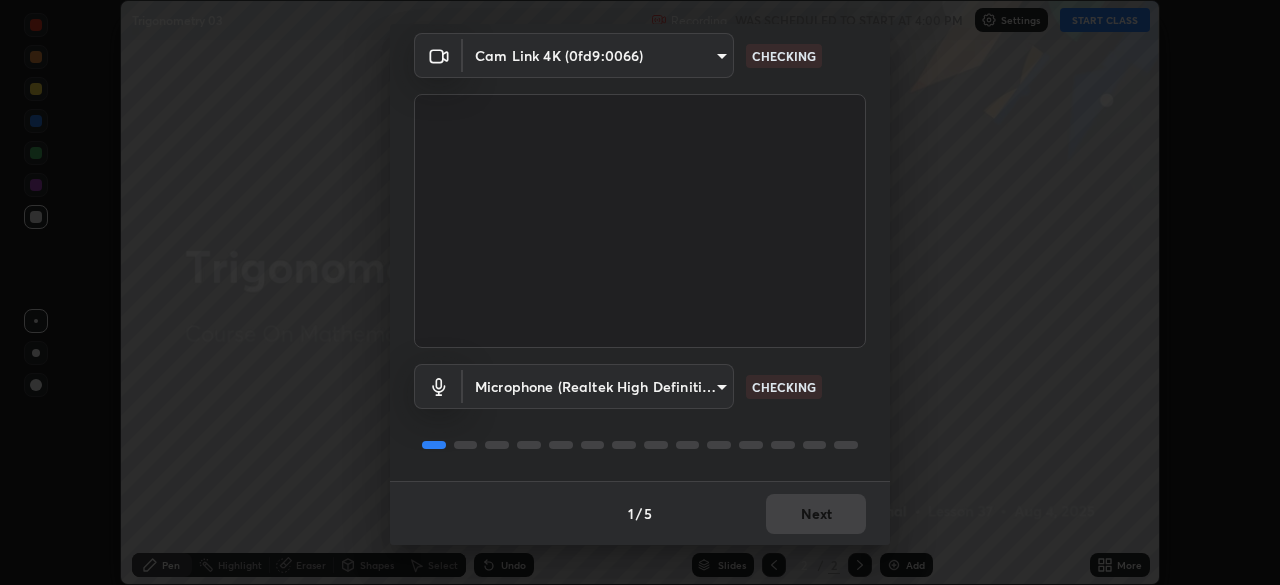 click on "Erase all Trigonometry 03 Recording WAS SCHEDULED TO START AT  4:00 PM Settings START CLASS Setting up your live class Trigonometry 03 • L37 of Course On Mathematics for Foundation Class X 1 2028 [FIRST] [LAST] Pen Highlight Eraser Shapes Select Undo Slides 2 / 2 Add More No doubts shared Encourage your learners to ask a doubt for better clarity Report an issue Reason for reporting Buffering Chat not working Audio - Video sync issue Educator video quality low ​ Attach an image Report Media settings Cam Link 4K (0fd9:0066) [HASH] WORKING Microphone (Realtek High Definition Audio) [HASH] CHECKING 1 / 5 Next" at bounding box center (640, 292) 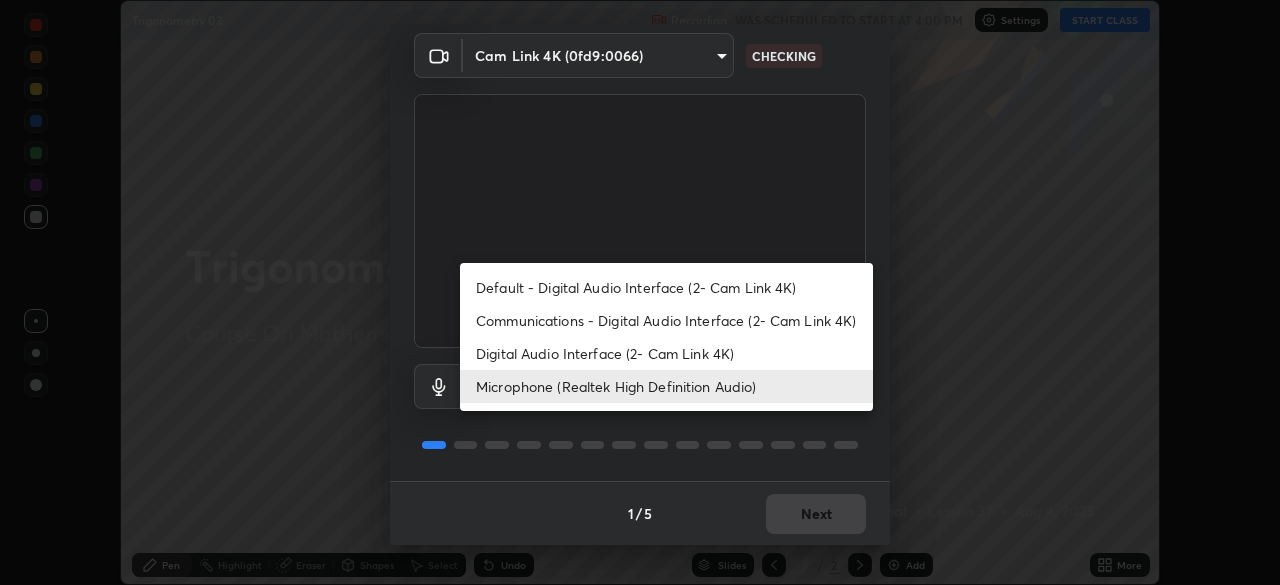 click on "Communications - Digital Audio Interface (2- Cam Link 4K)" at bounding box center (666, 320) 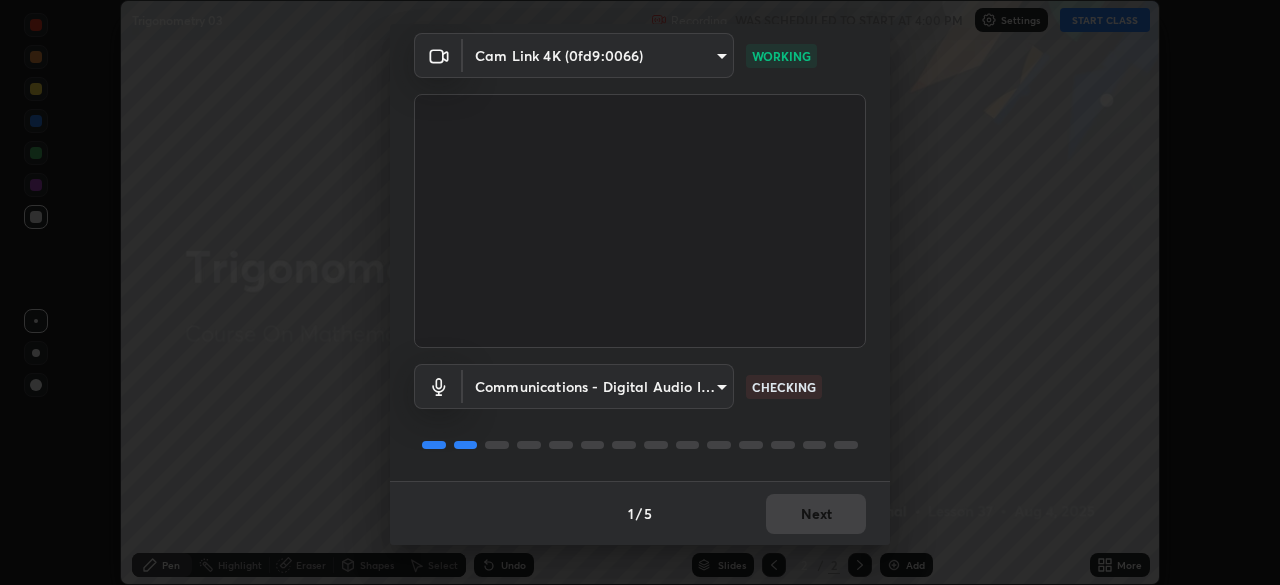 click on "Erase all Trigonometry 03 Recording WAS SCHEDULED TO START AT  4:00 PM Settings START CLASS Setting up your live class Trigonometry 03 • L37 of Course On Mathematics for Foundation Class X 1 2028 [FIRST] [LAST] Pen Highlight Eraser Shapes Select Undo Slides 2 / 2 Add More No doubts shared Encourage your learners to ask a doubt for better clarity Report an issue Reason for reporting Buffering Chat not working Audio - Video sync issue Educator video quality low ​ Attach an image Report Media settings Cam Link 4K (0fd9:0066) [HASH] WORKING Communications - Digital Audio Interface (2- Cam Link 4K) communications CHECKING 1 / 5 Next" at bounding box center [640, 292] 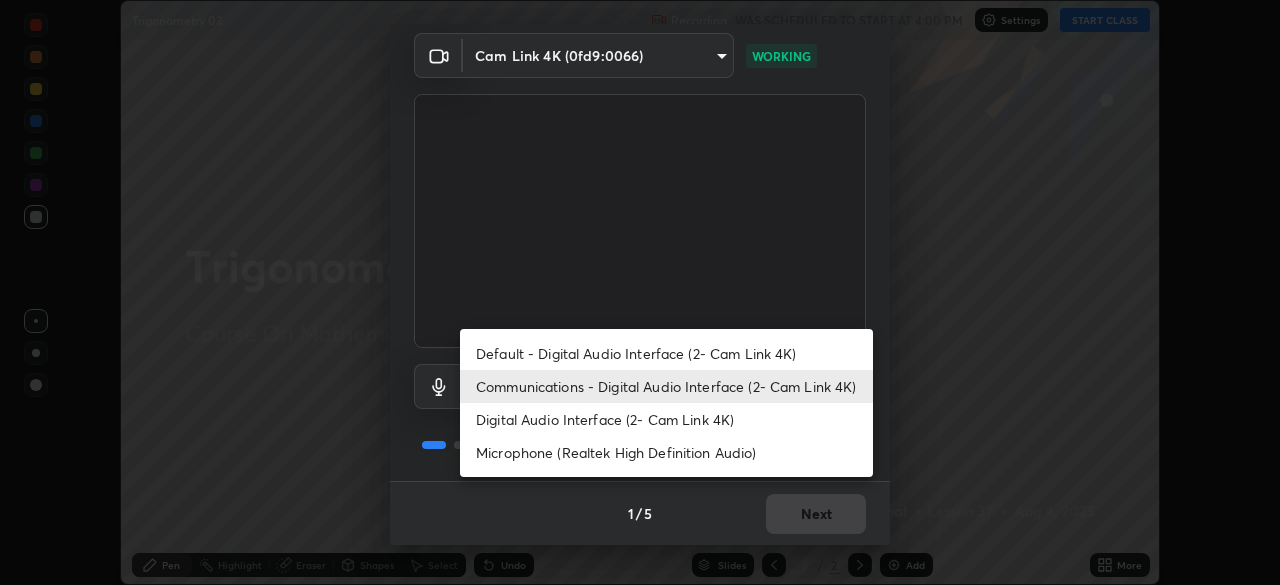 click on "Default - Digital Audio Interface (2- Cam Link 4K)" at bounding box center [666, 353] 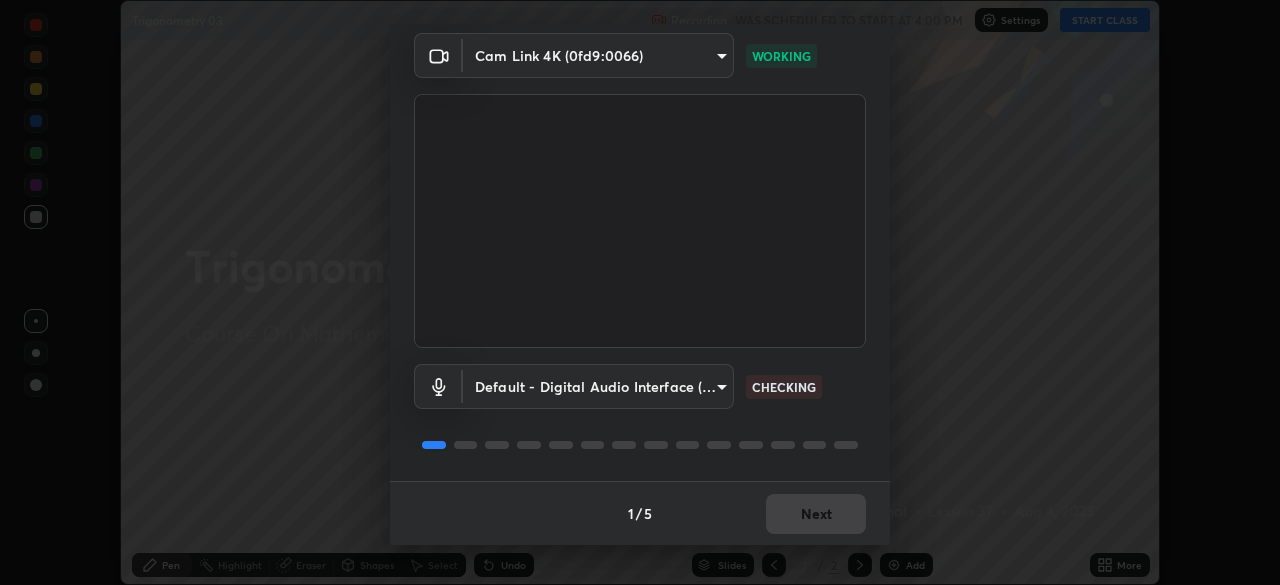 click on "1 / 5 Next" at bounding box center [640, 513] 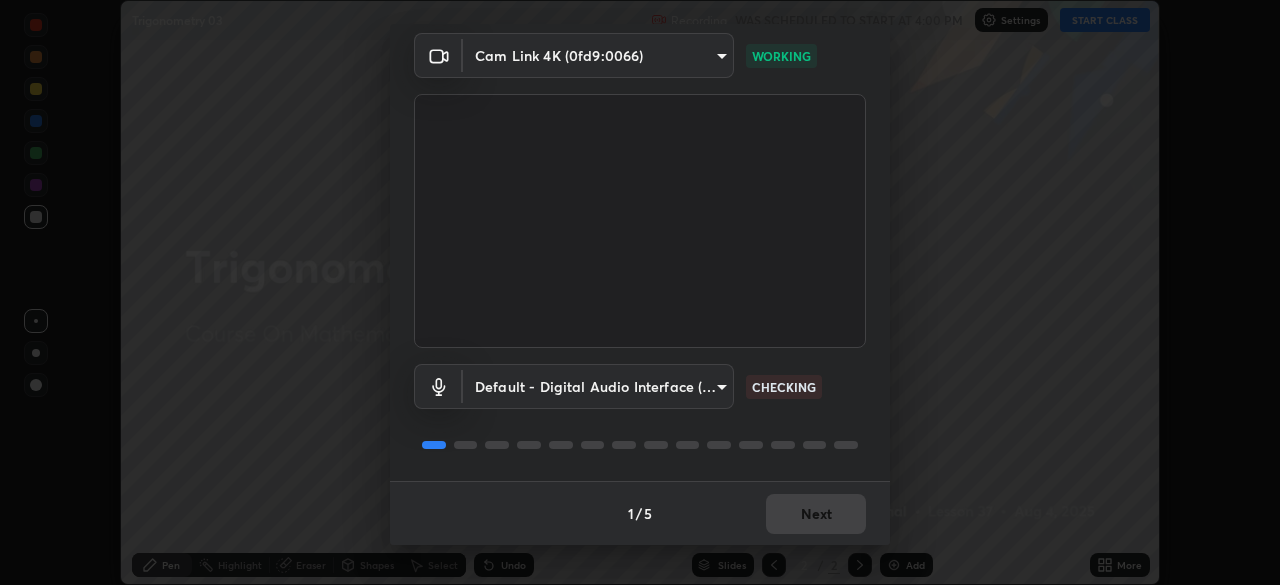 click on "Erase all Trigonometry 03 Recording WAS SCHEDULED TO START AT  4:00 PM Settings START CLASS Setting up your live class Trigonometry 03 • L37 of Course On Mathematics for Foundation Class X 1 2028 [FIRST] [LAST] Pen Highlight Eraser Shapes Select Undo Slides 2 / 2 Add More No doubts shared Encourage your learners to ask a doubt for better clarity Report an issue Reason for reporting Buffering Chat not working Audio - Video sync issue Educator video quality low ​ Attach an image Report Media settings Cam Link 4K (0fd9:0066) [HASH] WORKING Default - Digital Audio Interface (2- Cam Link 4K) default CHECKING 1 / 5 Next" at bounding box center [640, 292] 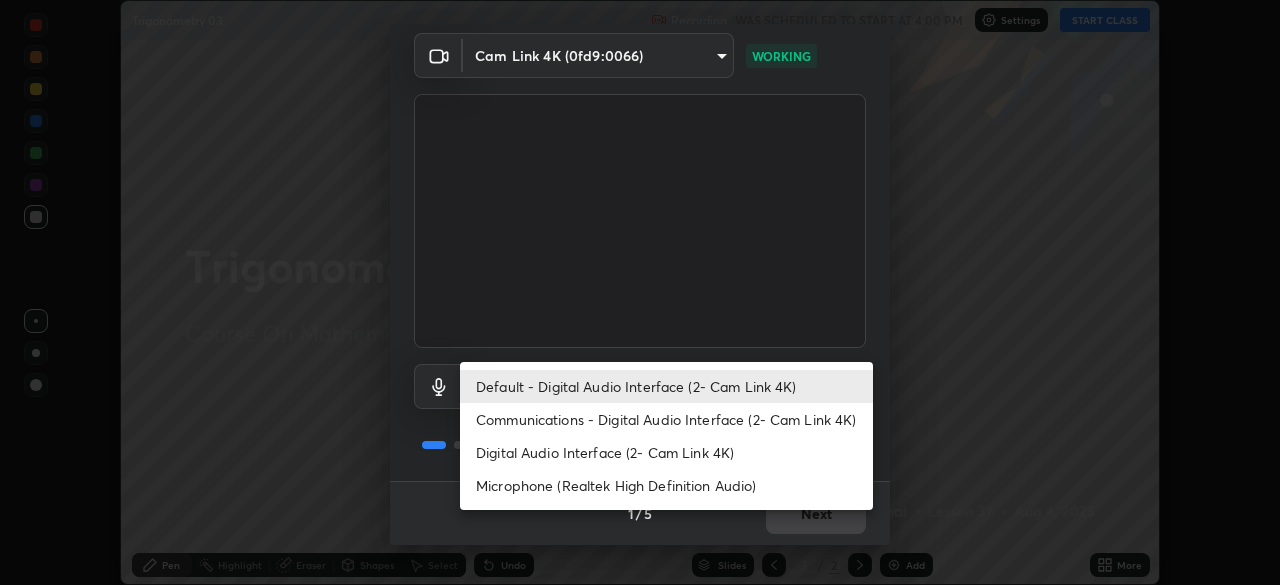 click on "Digital Audio Interface (2- Cam Link 4K)" at bounding box center (666, 452) 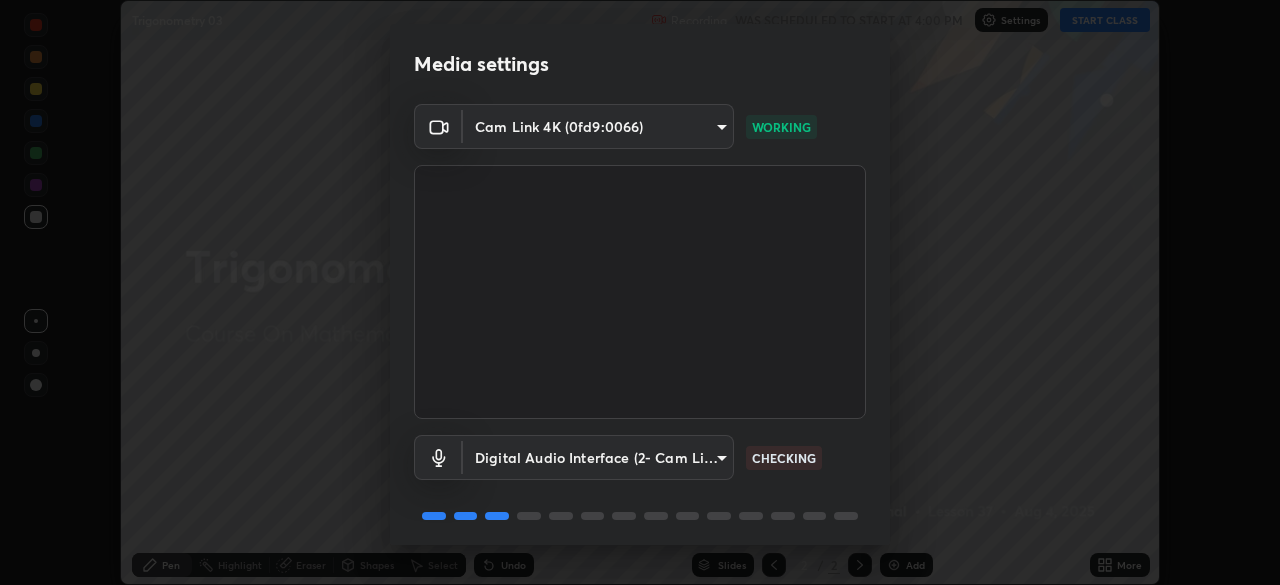 scroll, scrollTop: 71, scrollLeft: 0, axis: vertical 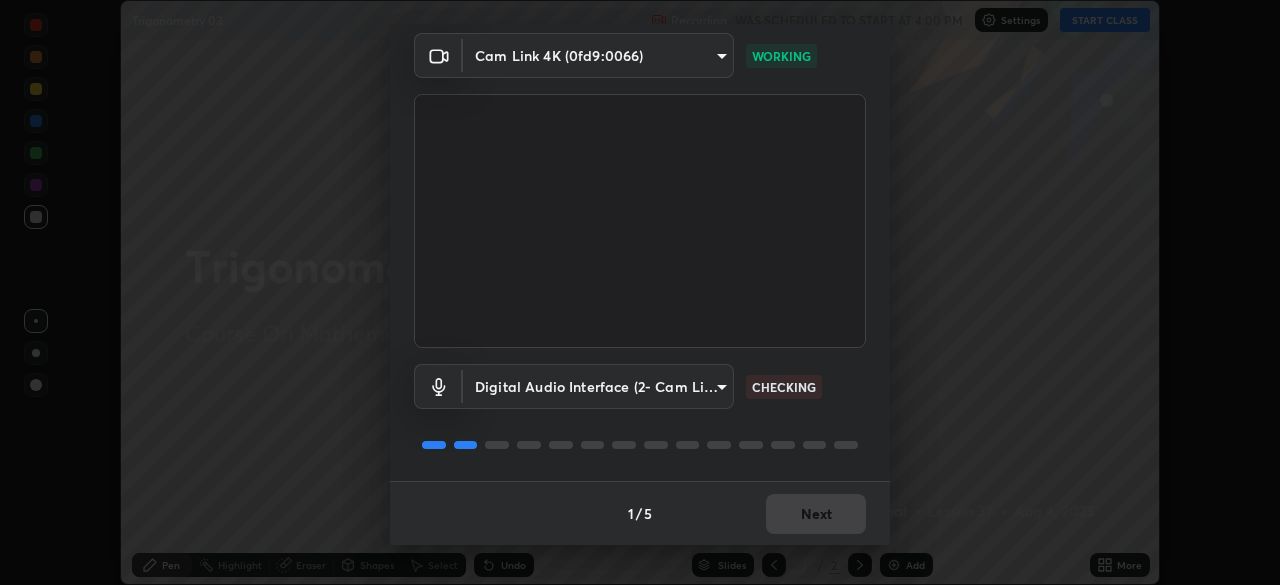 click on "Erase all Trigonometry 03 Recording WAS SCHEDULED TO START AT  4:00 PM Settings START CLASS Setting up your live class Trigonometry 03 • L37 of Course On Mathematics for Foundation Class X 1 2028 [FIRST] [LAST] Pen Highlight Eraser Shapes Select Undo Slides 2 / 2 Add More No doubts shared Encourage your learners to ask a doubt for better clarity Report an issue Reason for reporting Buffering Chat not working Audio - Video sync issue Educator video quality low ​ Attach an image Report Media settings Cam Link 4K (0fd9:0066) [HASH] WORKING Digital Audio Interface (2- Cam Link 4K) [HASH] CHECKING 1 / 5 Next" at bounding box center (640, 292) 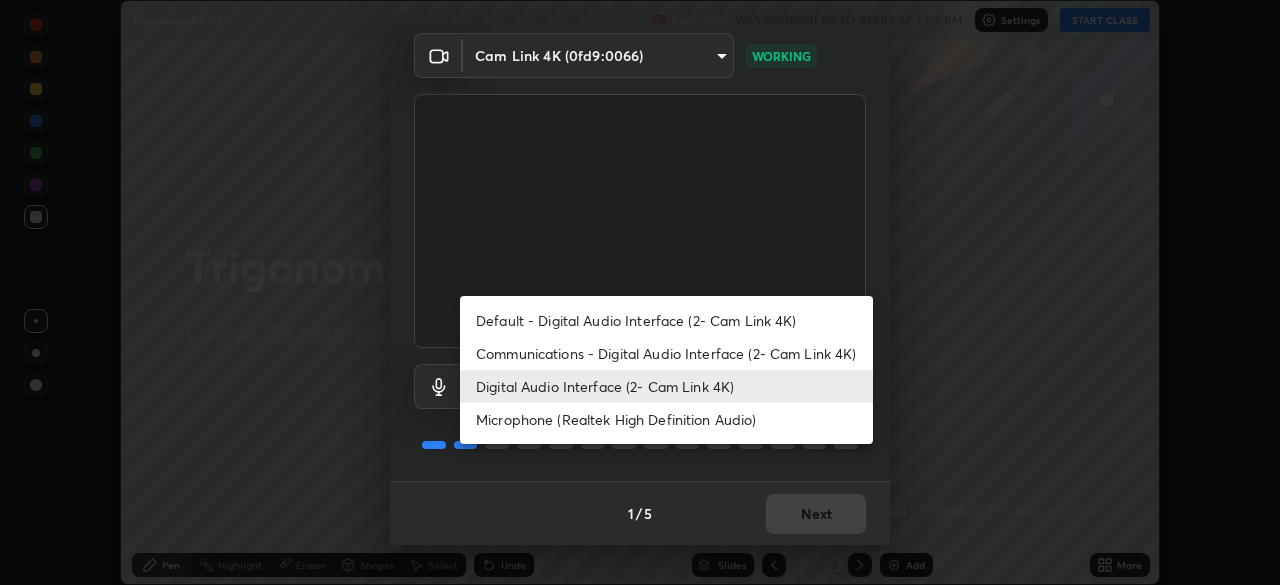 click on "Communications - Digital Audio Interface (2- Cam Link 4K)" at bounding box center [666, 353] 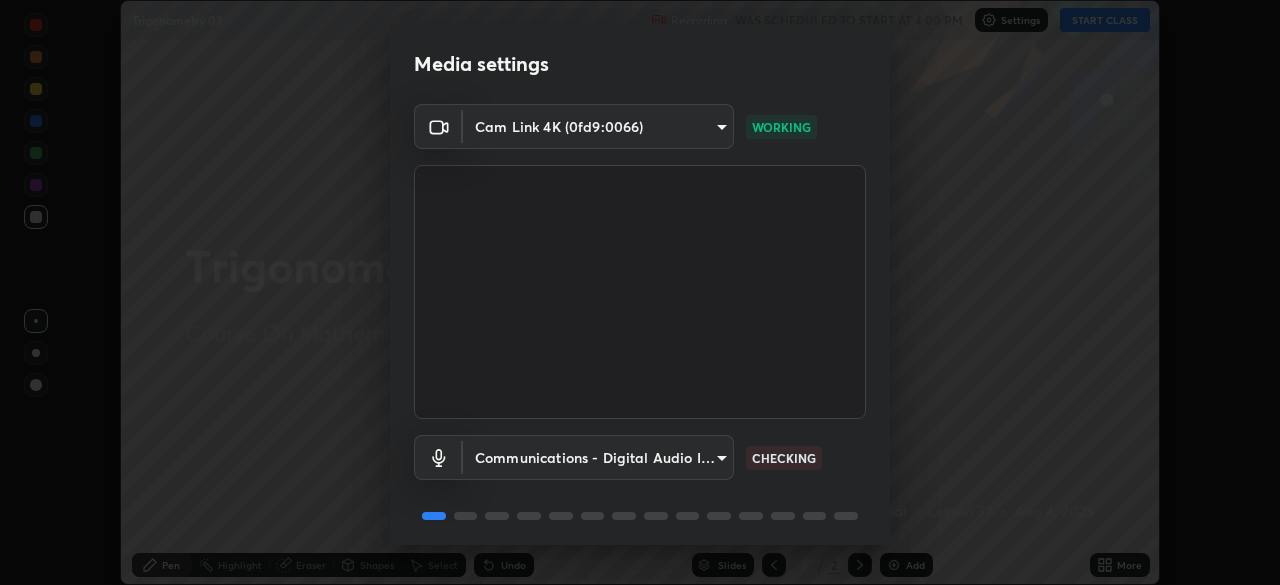 scroll, scrollTop: 71, scrollLeft: 0, axis: vertical 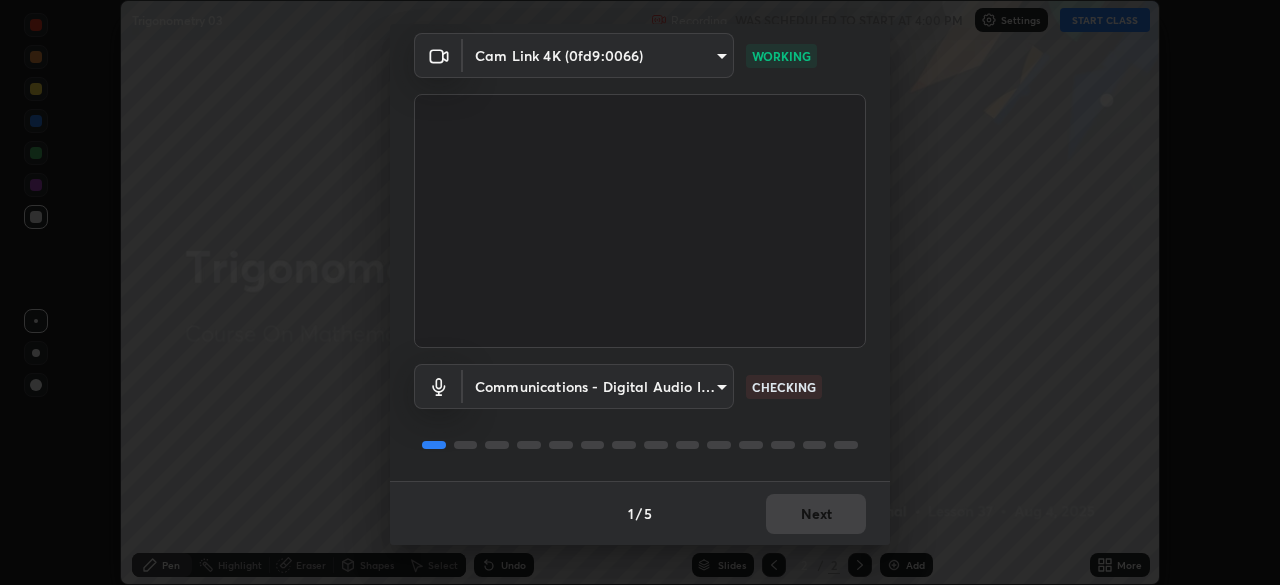 click on "Erase all Trigonometry 03 Recording WAS SCHEDULED TO START AT  4:00 PM Settings START CLASS Setting up your live class Trigonometry 03 • L37 of Course On Mathematics for Foundation Class X 1 2028 [FIRST] [LAST] Pen Highlight Eraser Shapes Select Undo Slides 2 / 2 Add More No doubts shared Encourage your learners to ask a doubt for better clarity Report an issue Reason for reporting Buffering Chat not working Audio - Video sync issue Educator video quality low ​ Attach an image Report Media settings Cam Link 4K (0fd9:0066) [HASH] WORKING Communications - Digital Audio Interface (2- Cam Link 4K) communications CHECKING 1 / 5 Next" at bounding box center (640, 292) 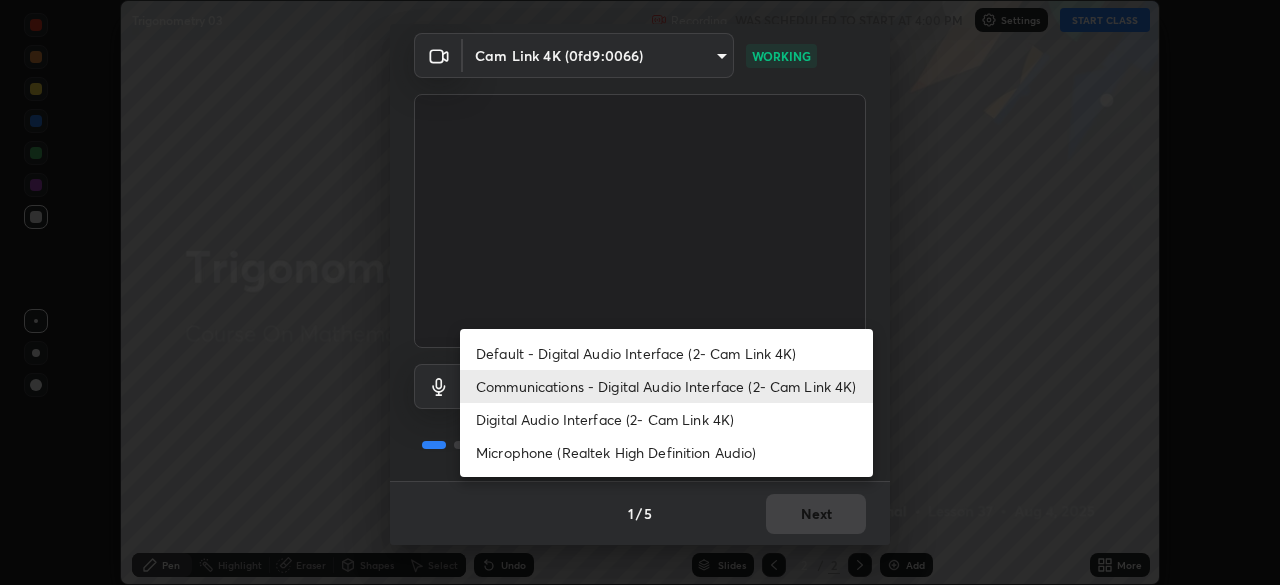 click on "Default - Digital Audio Interface (2- Cam Link 4K)" at bounding box center (666, 353) 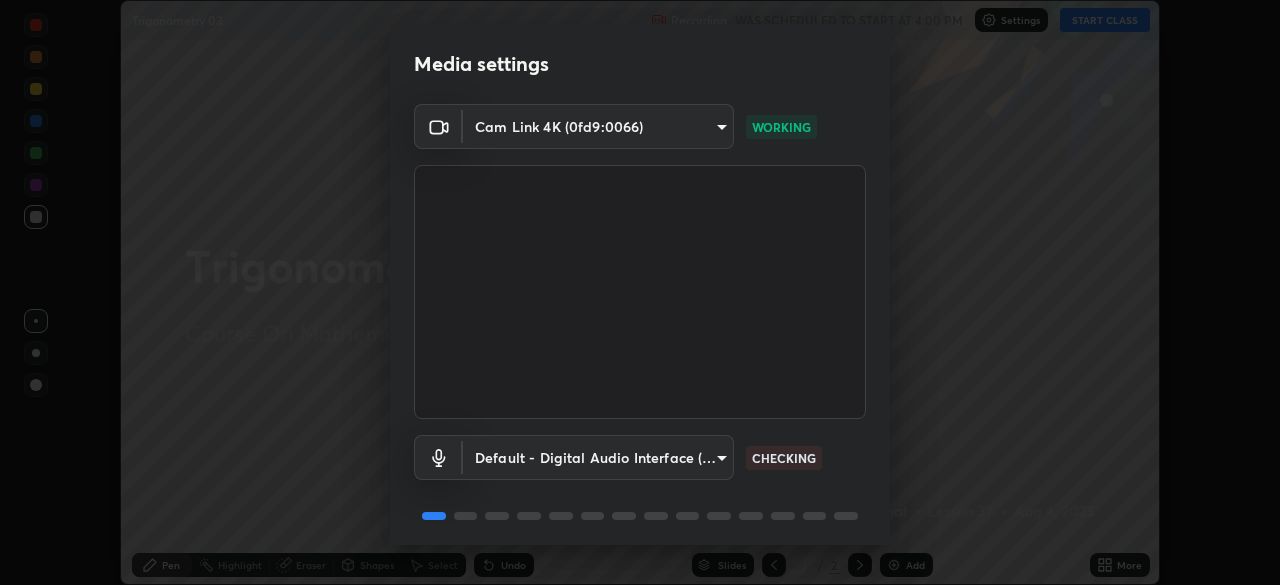 scroll, scrollTop: 71, scrollLeft: 0, axis: vertical 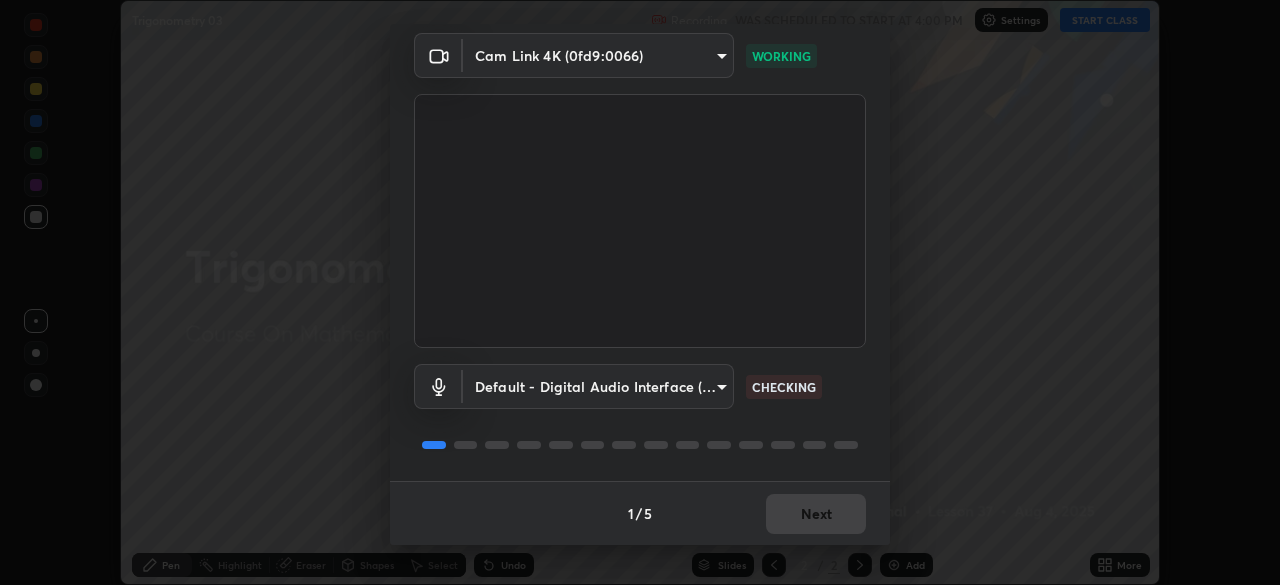 click on "1 / 5 Next" at bounding box center (640, 513) 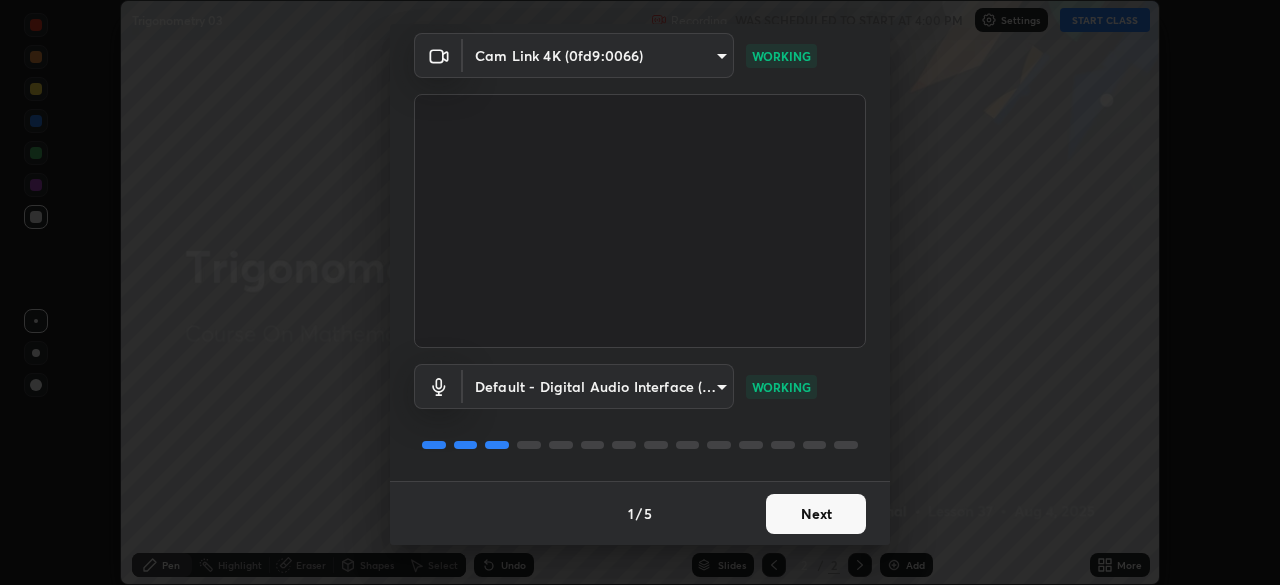 click on "Next" at bounding box center (816, 514) 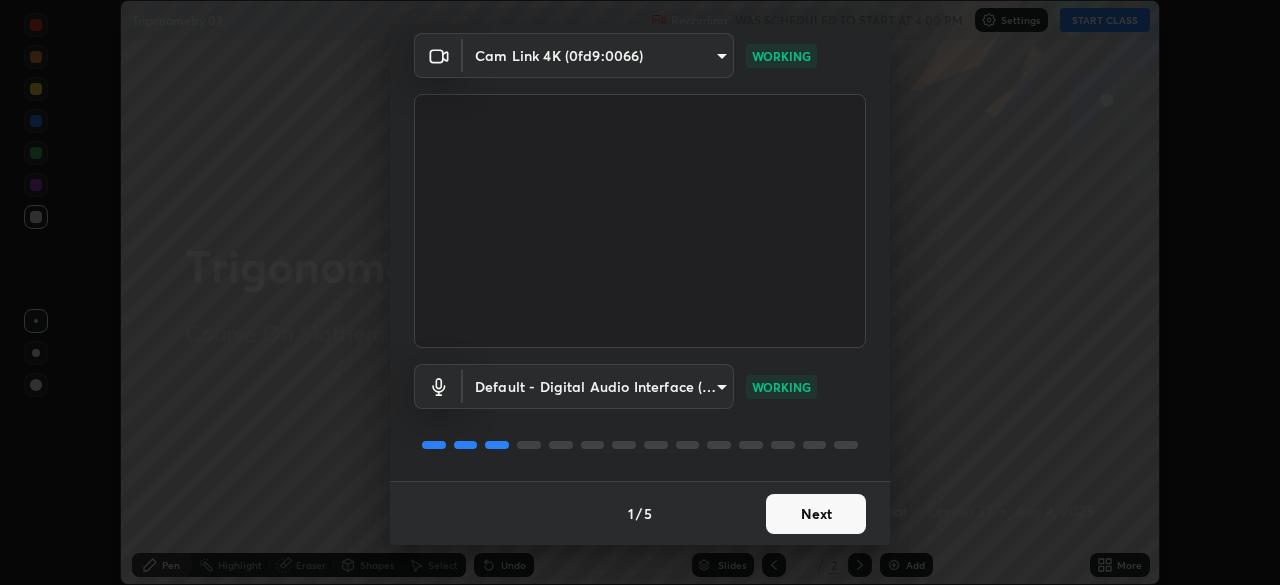 scroll, scrollTop: 0, scrollLeft: 0, axis: both 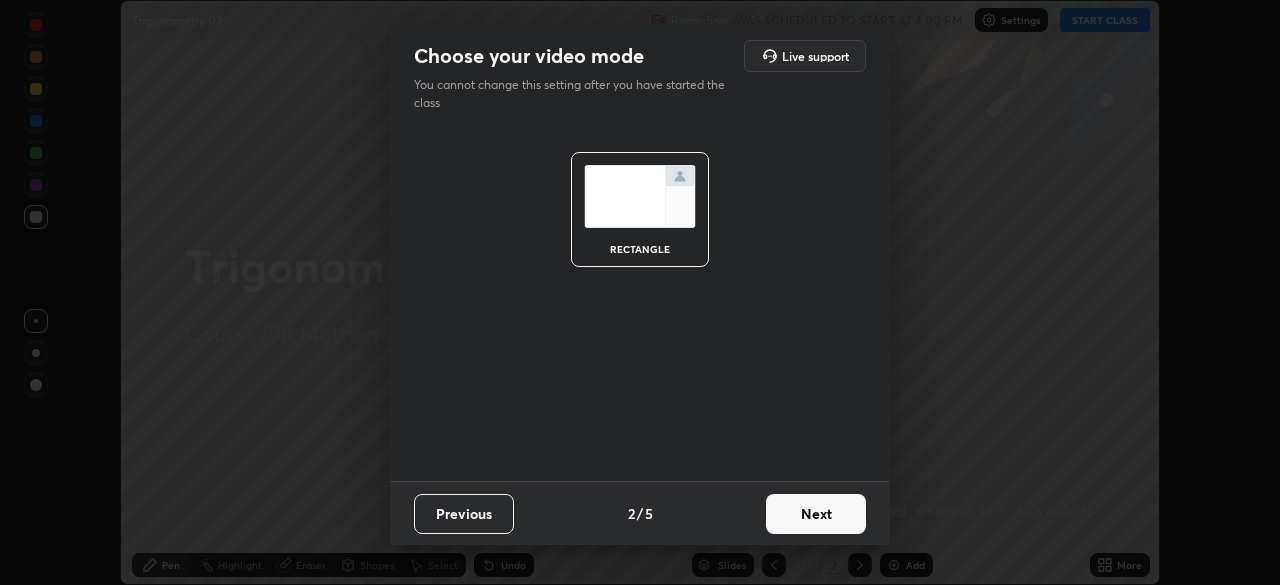click on "Next" at bounding box center (816, 514) 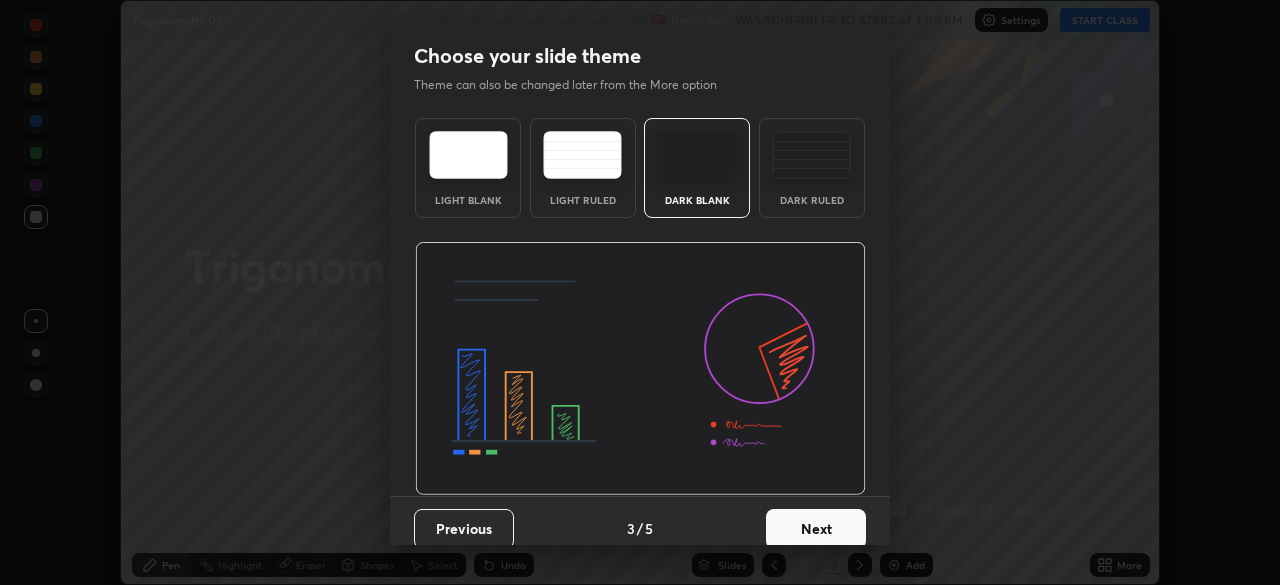 click on "Next" at bounding box center [816, 529] 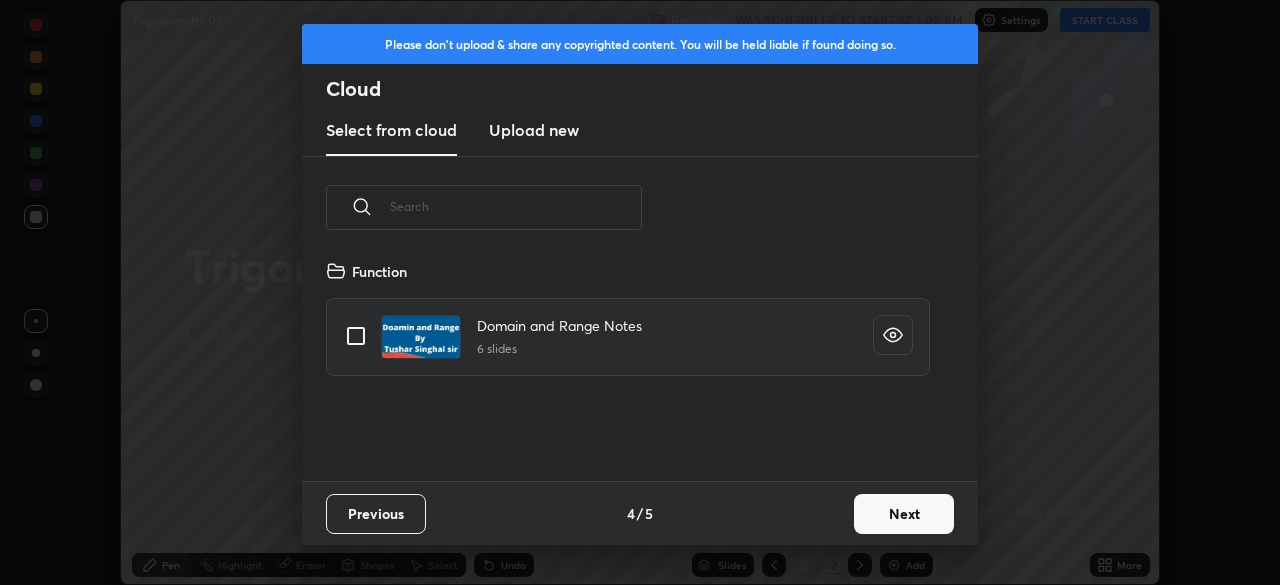 scroll, scrollTop: 7, scrollLeft: 11, axis: both 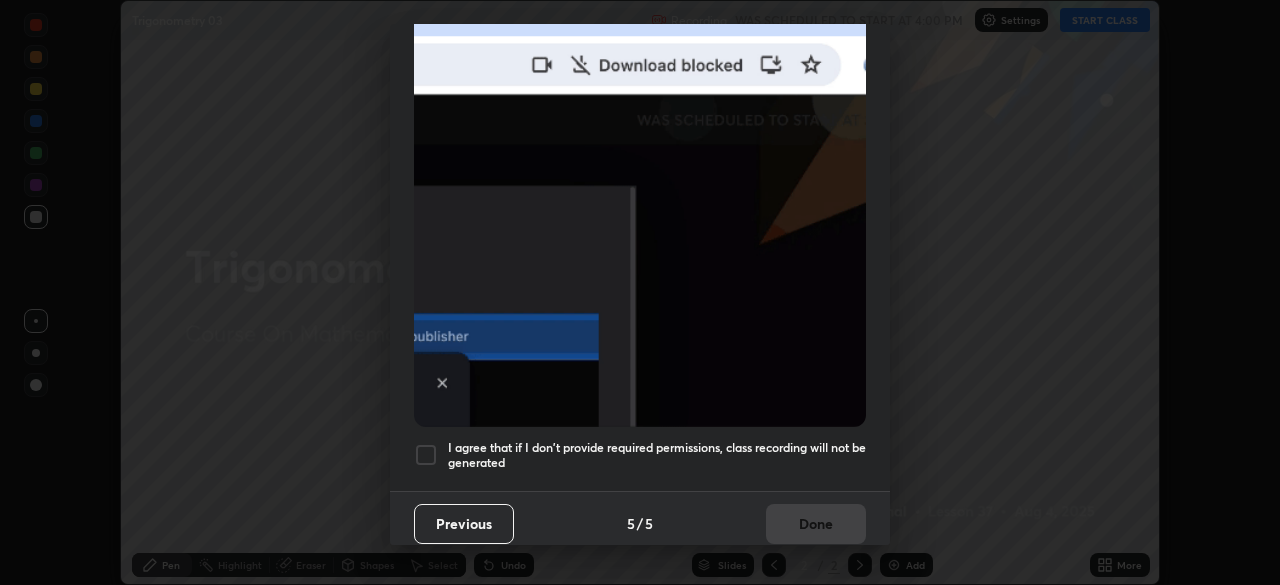 click at bounding box center [426, 455] 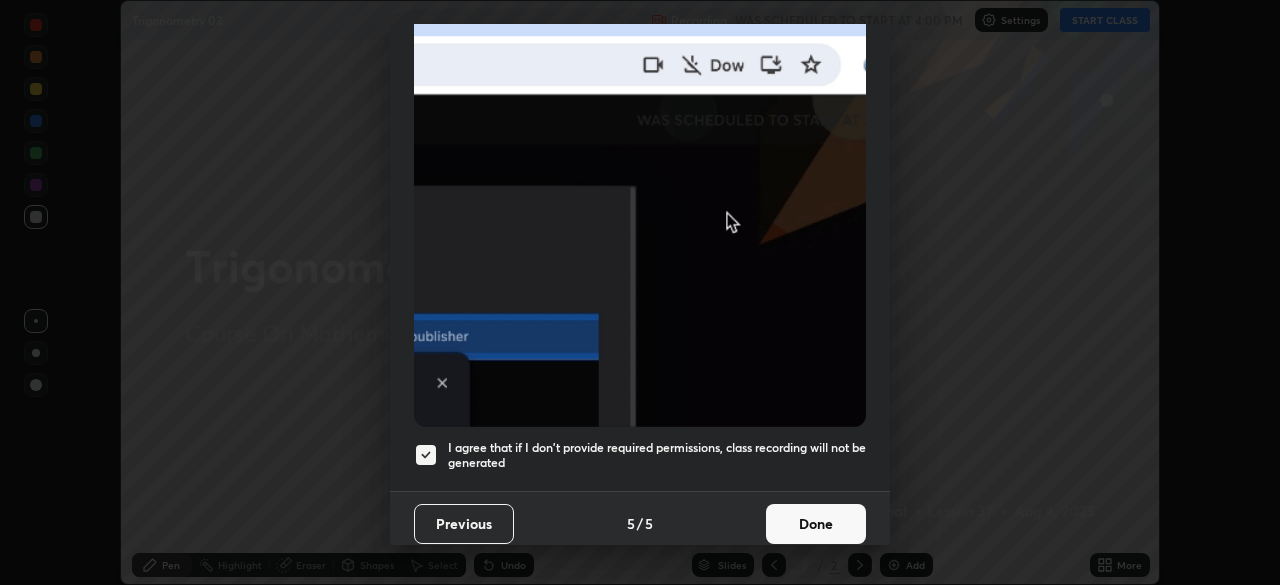 click on "Done" at bounding box center [816, 524] 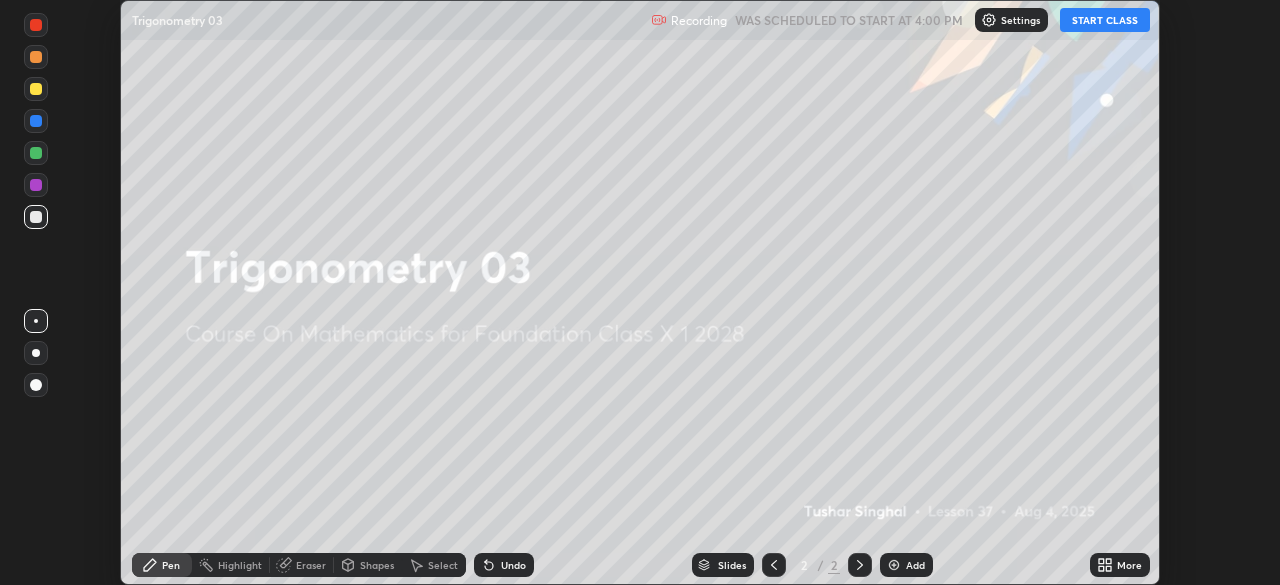 click on "START CLASS" at bounding box center (1105, 20) 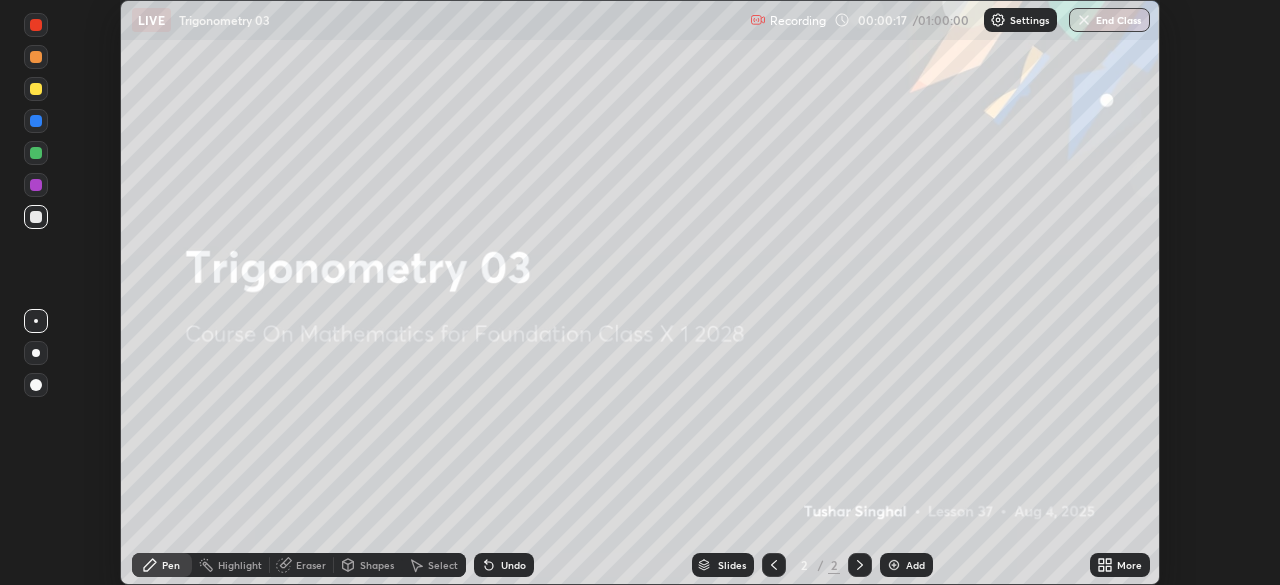 click 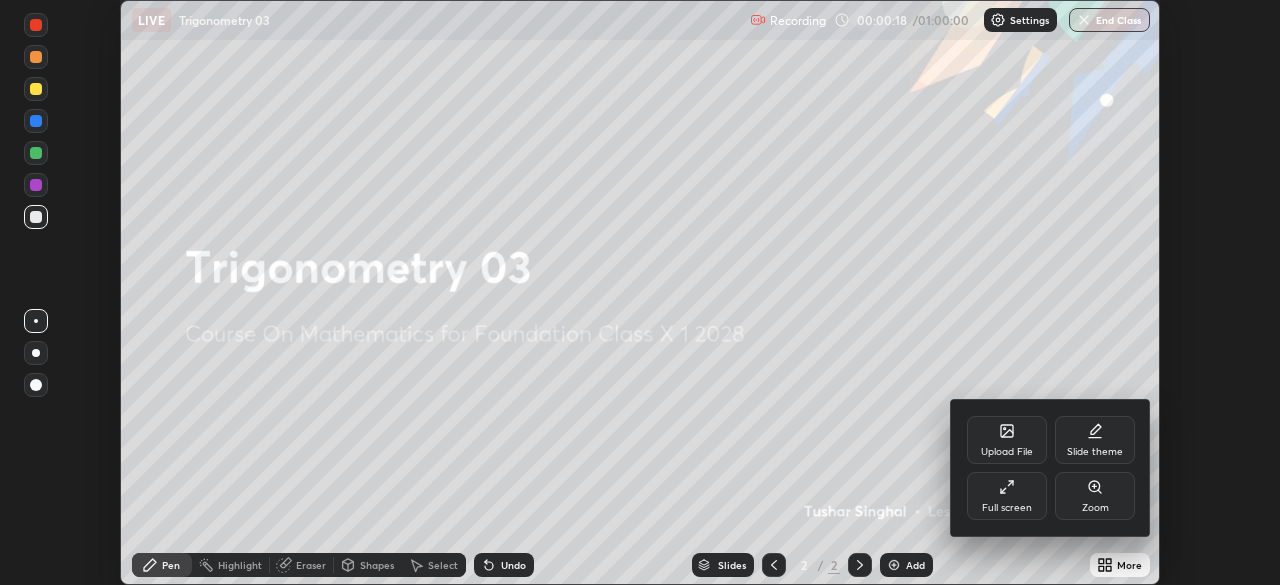 click on "Full screen" at bounding box center [1007, 508] 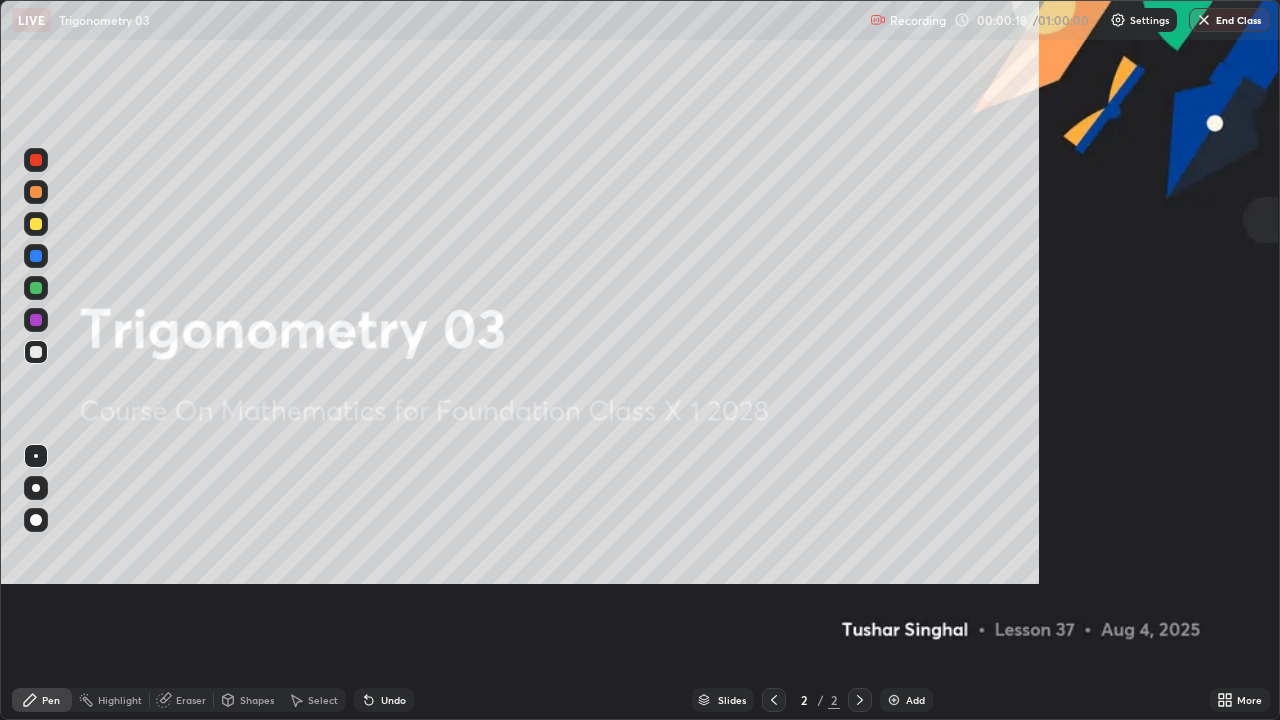 scroll, scrollTop: 99280, scrollLeft: 98720, axis: both 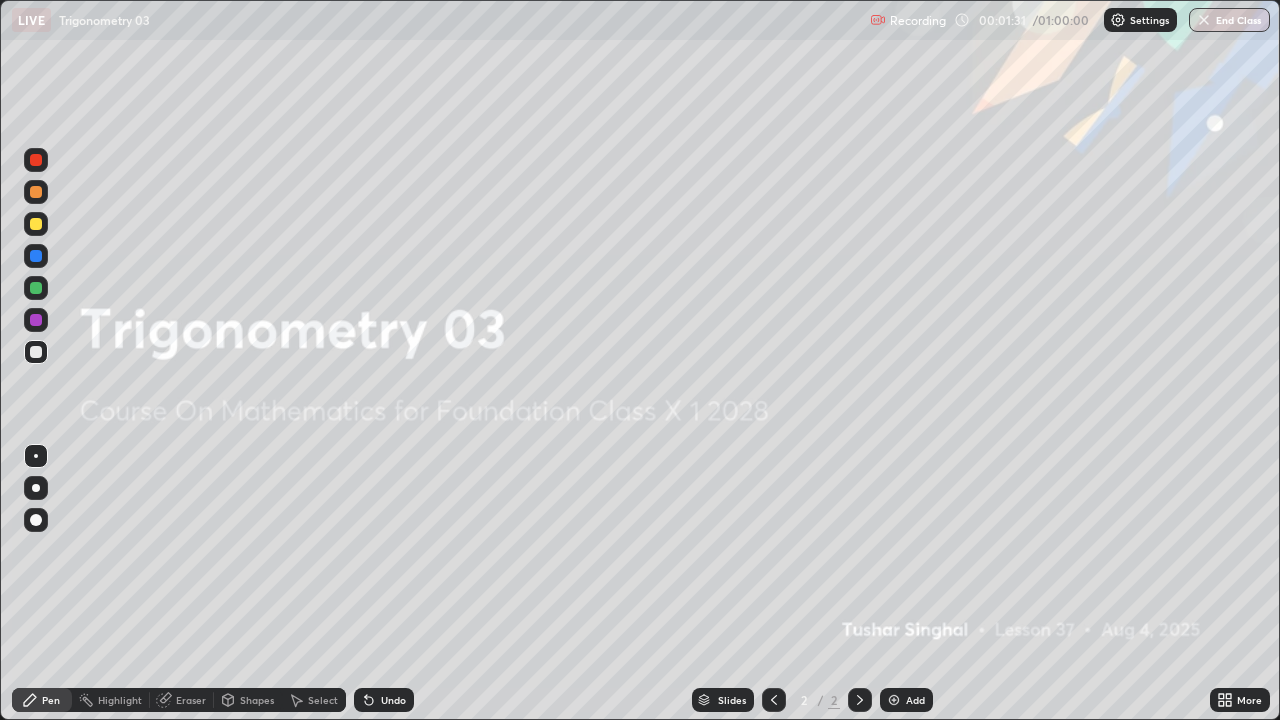 click on "Add" at bounding box center (906, 700) 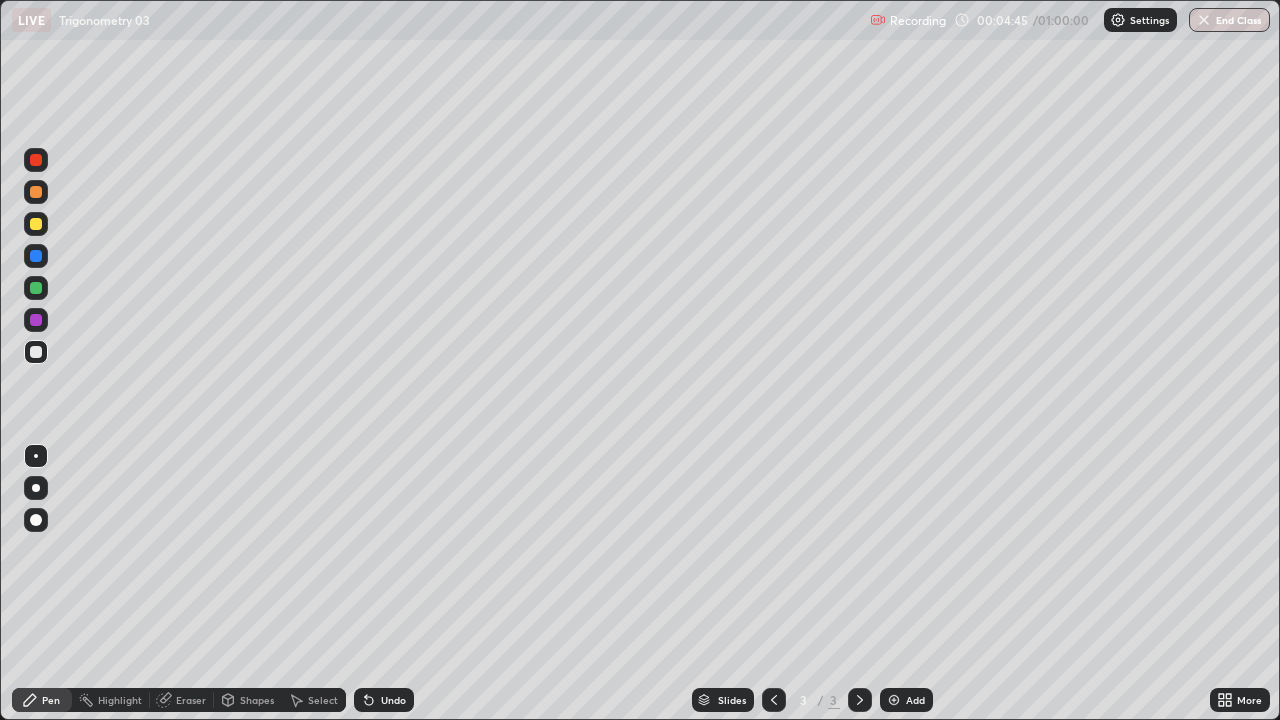 click on "Eraser" at bounding box center [191, 700] 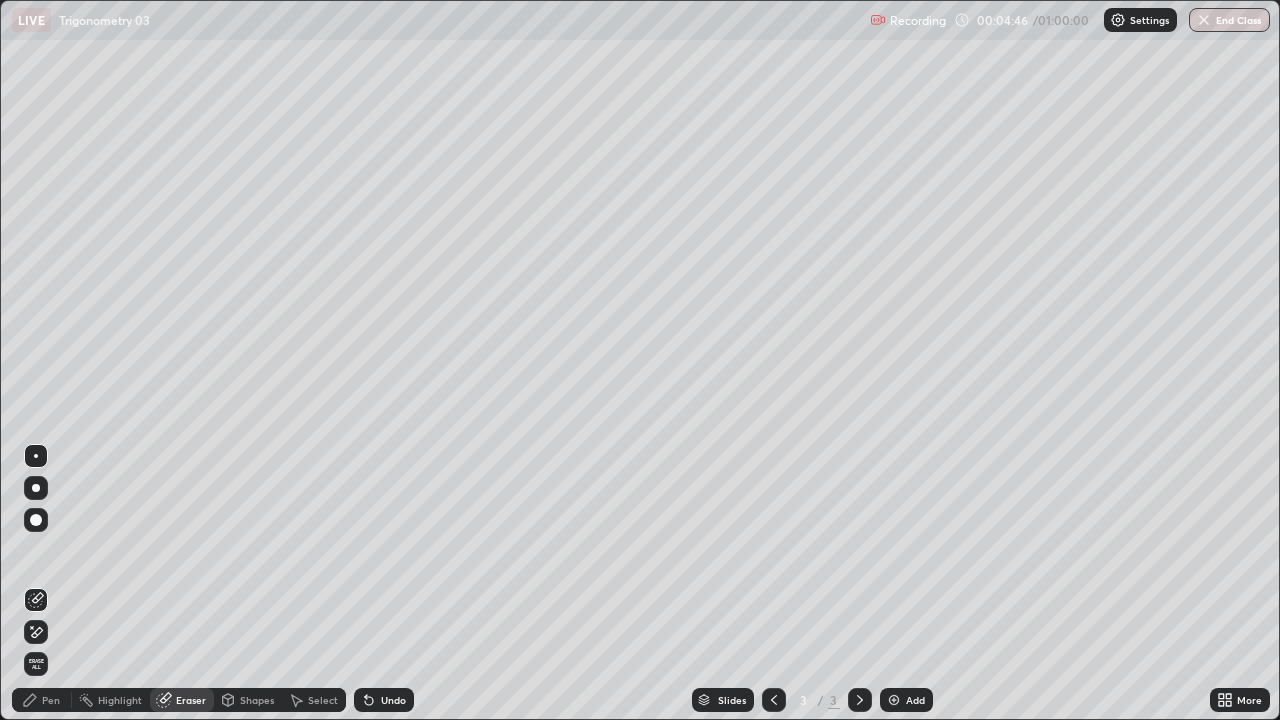 click on "Erase all" at bounding box center [36, 664] 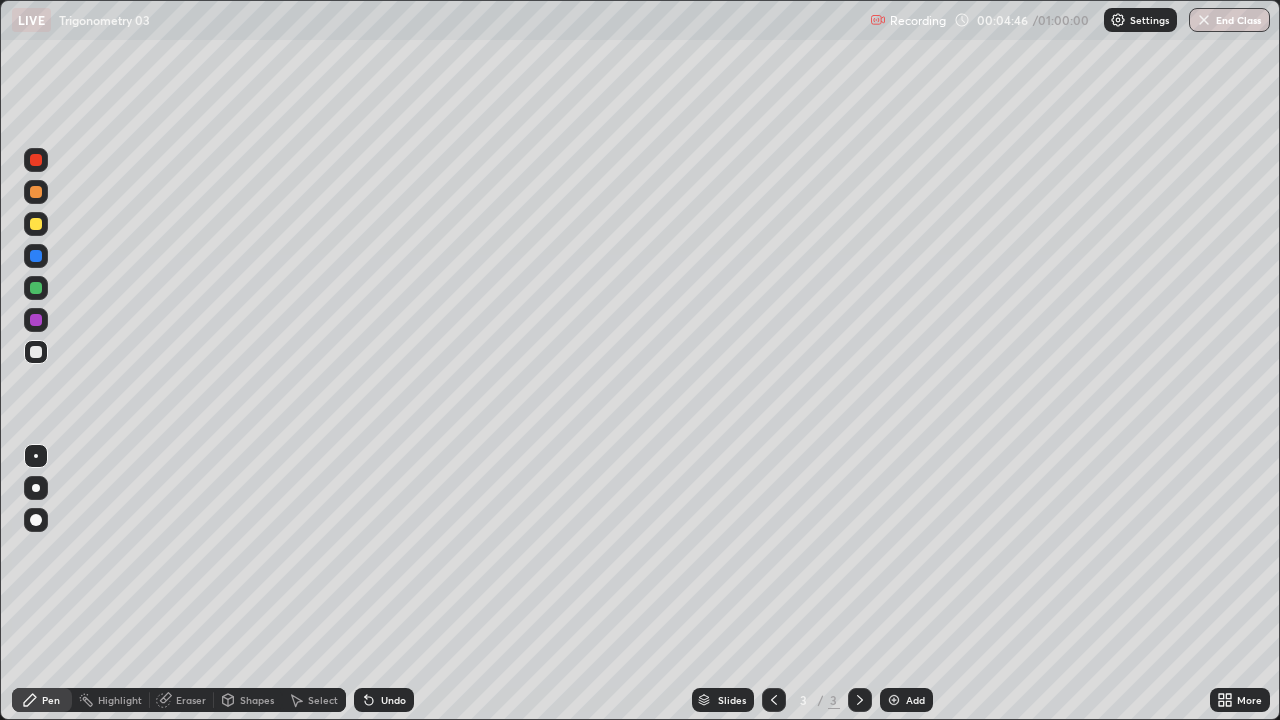 click on "Pen" at bounding box center (51, 700) 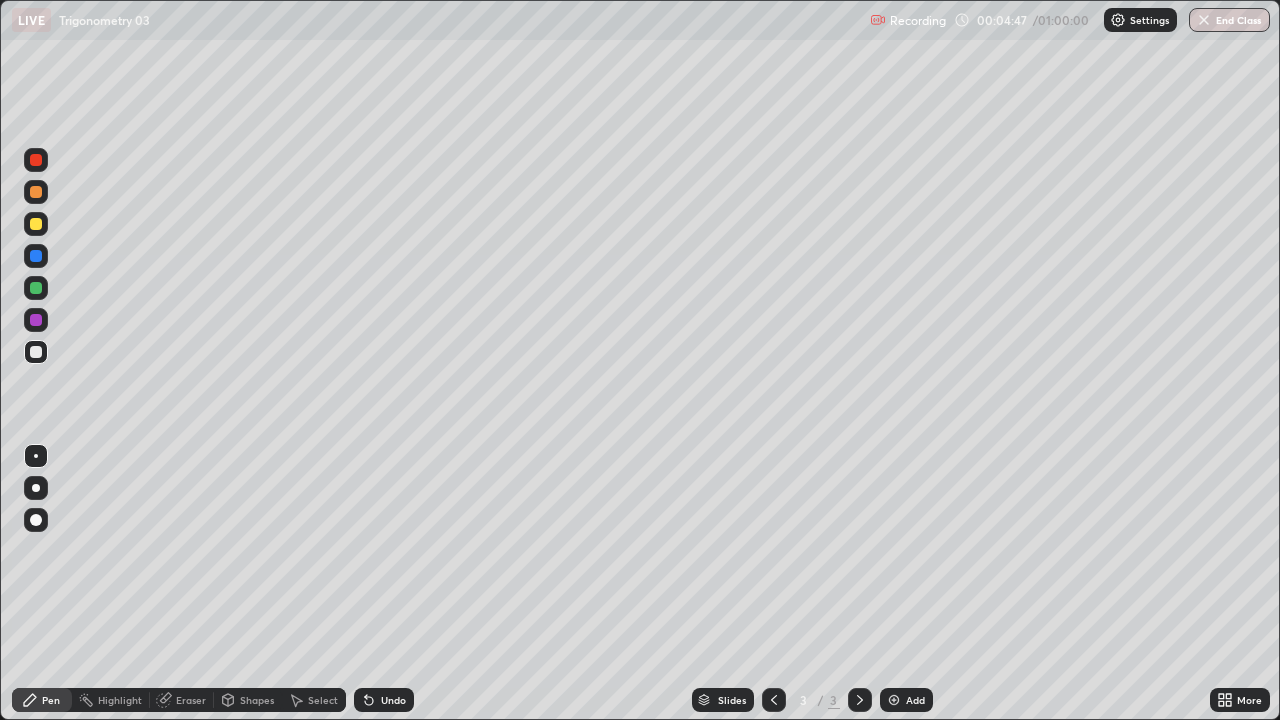 click on "Pen" at bounding box center (51, 700) 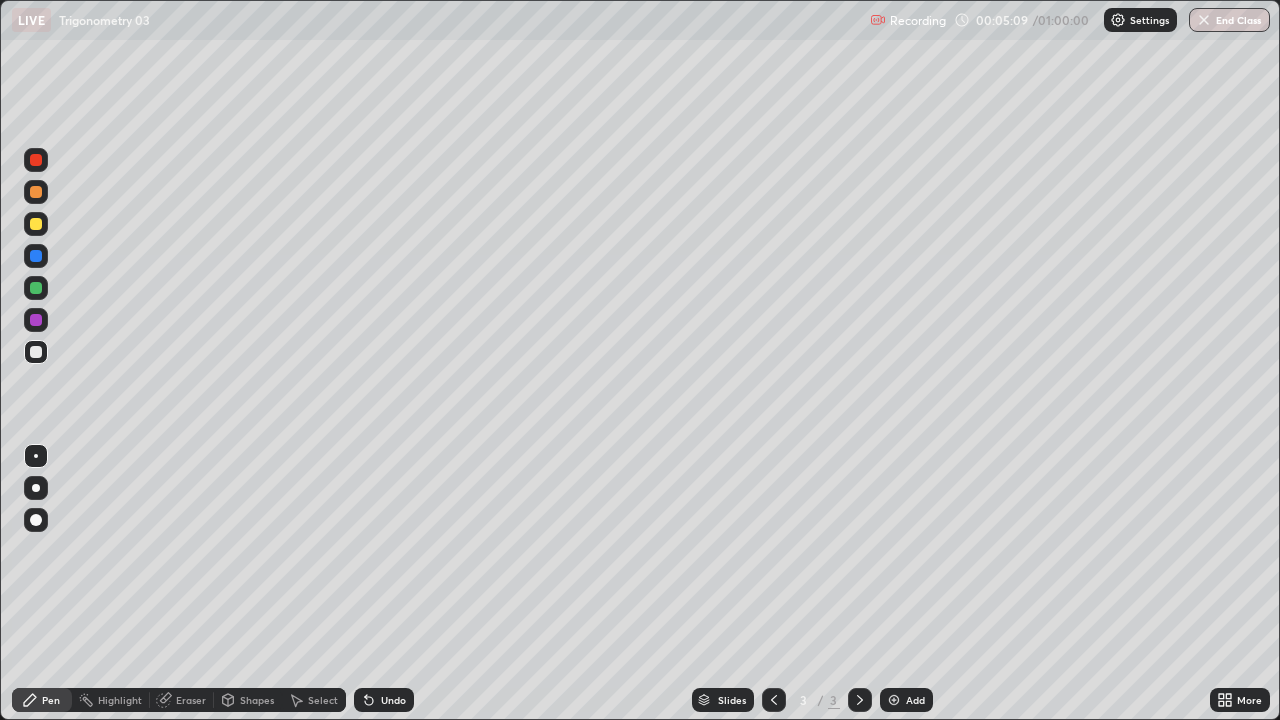 click on "Undo" at bounding box center (380, 700) 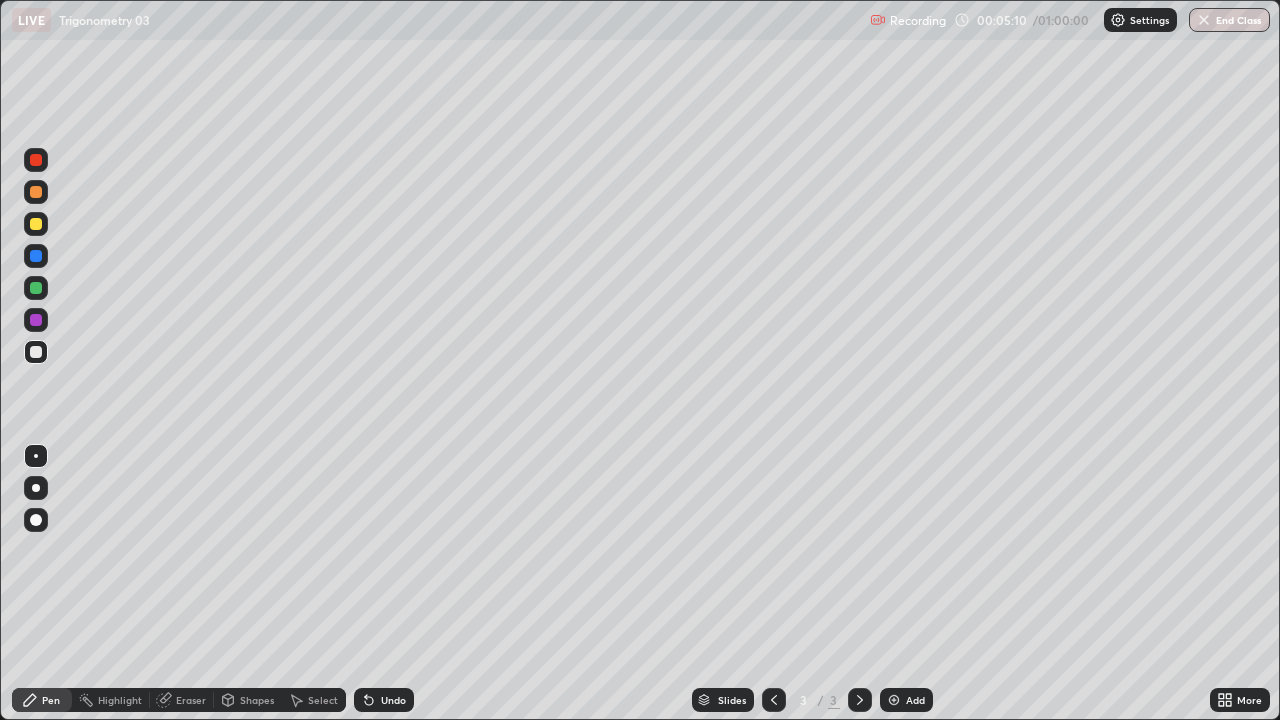 click on "Undo" at bounding box center [393, 700] 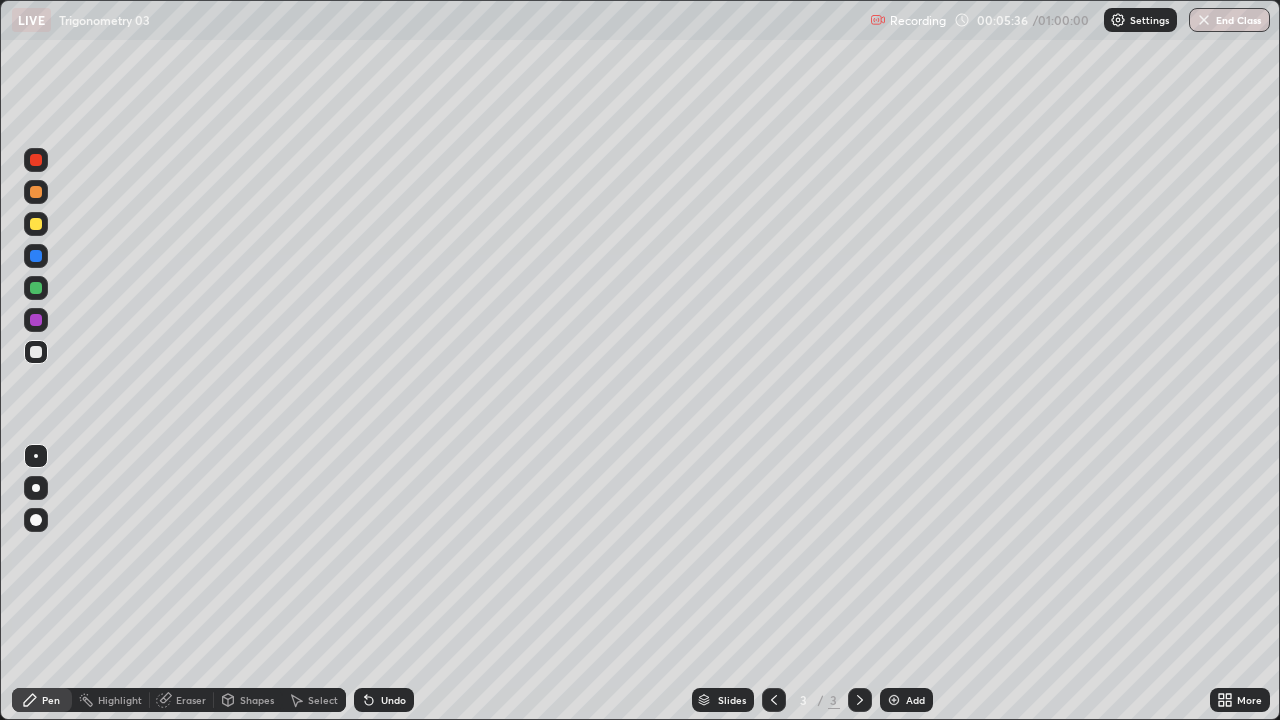 click on "Undo" at bounding box center (393, 700) 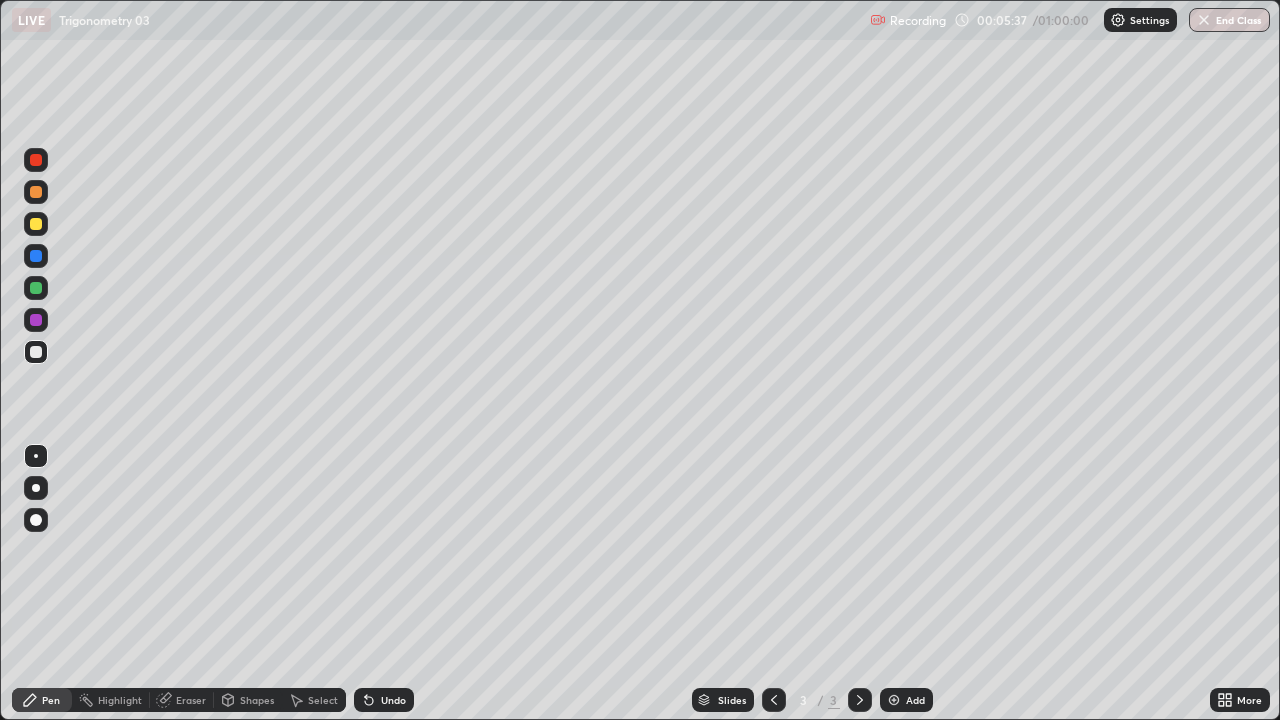 click on "Undo" at bounding box center [393, 700] 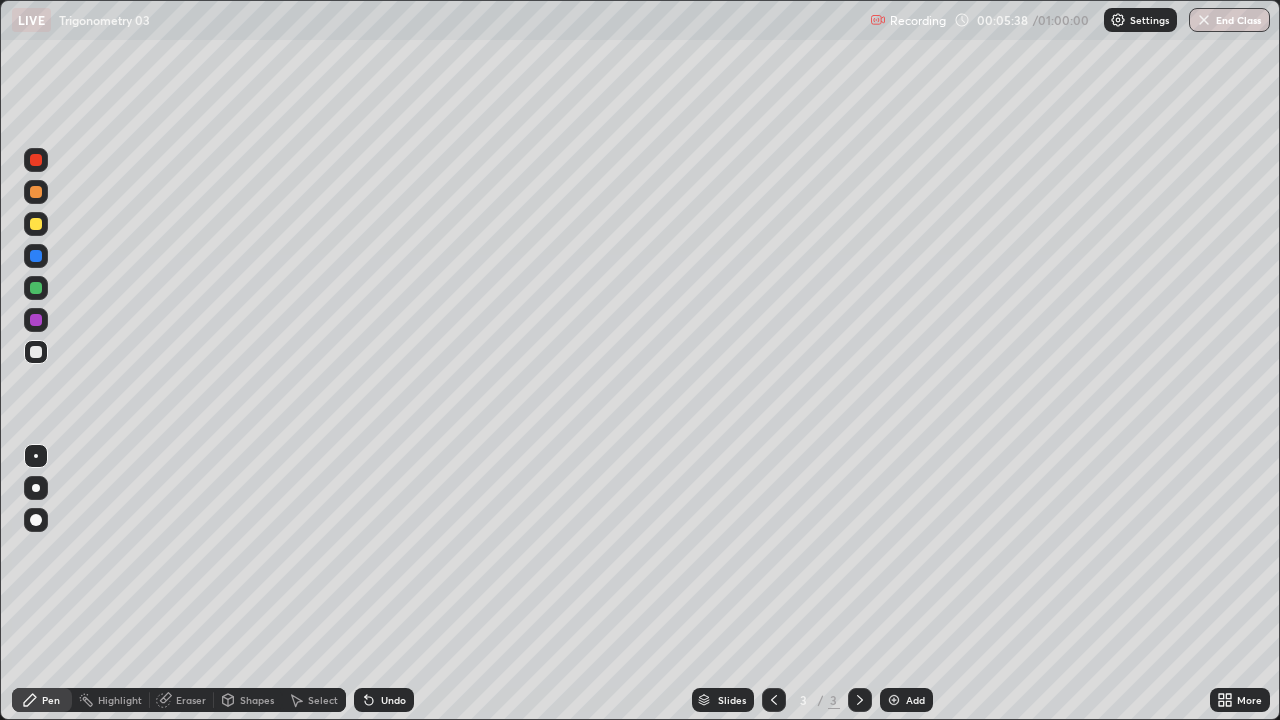 click on "Undo" at bounding box center (384, 700) 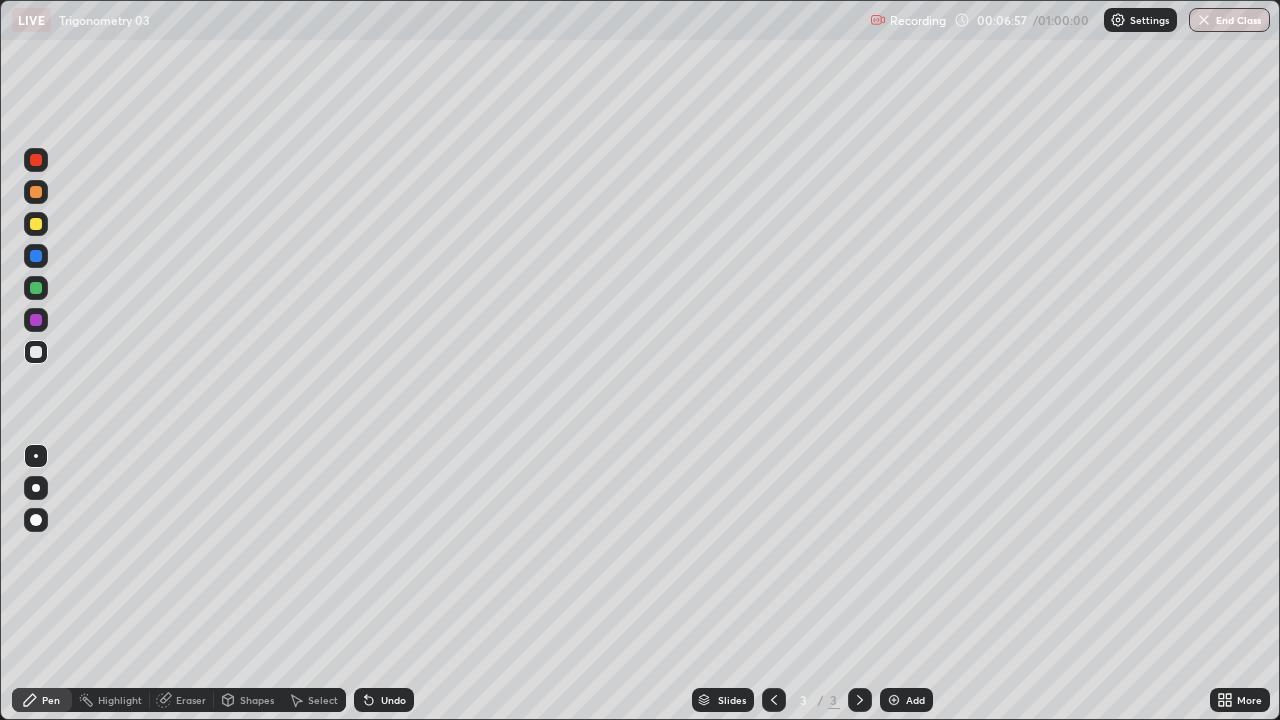 click at bounding box center [894, 700] 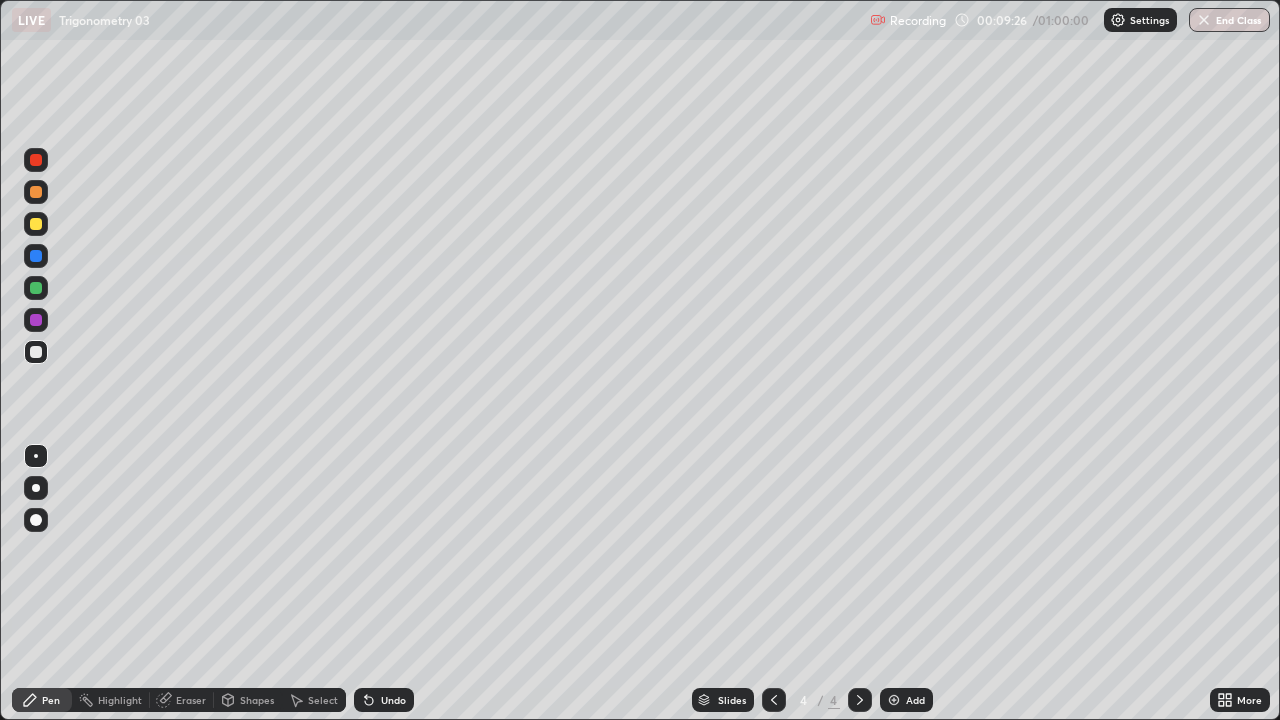 click on "Eraser" at bounding box center (191, 700) 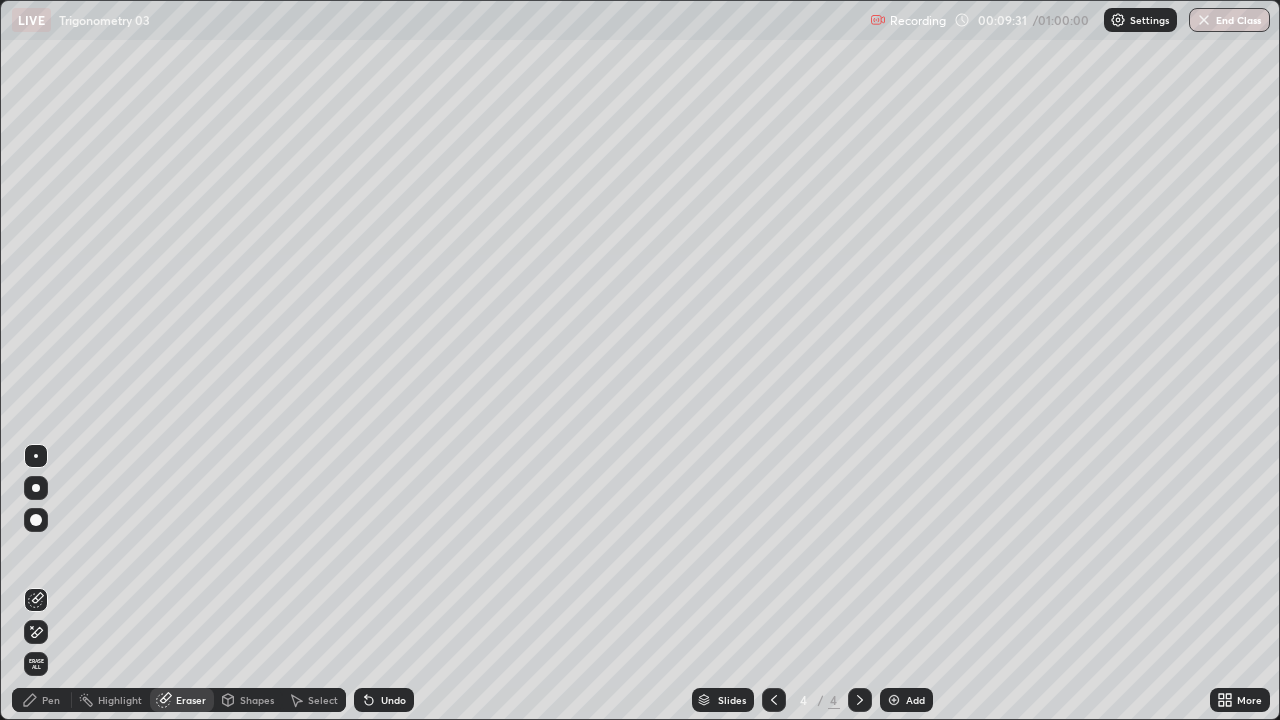 click on "Pen" at bounding box center [42, 700] 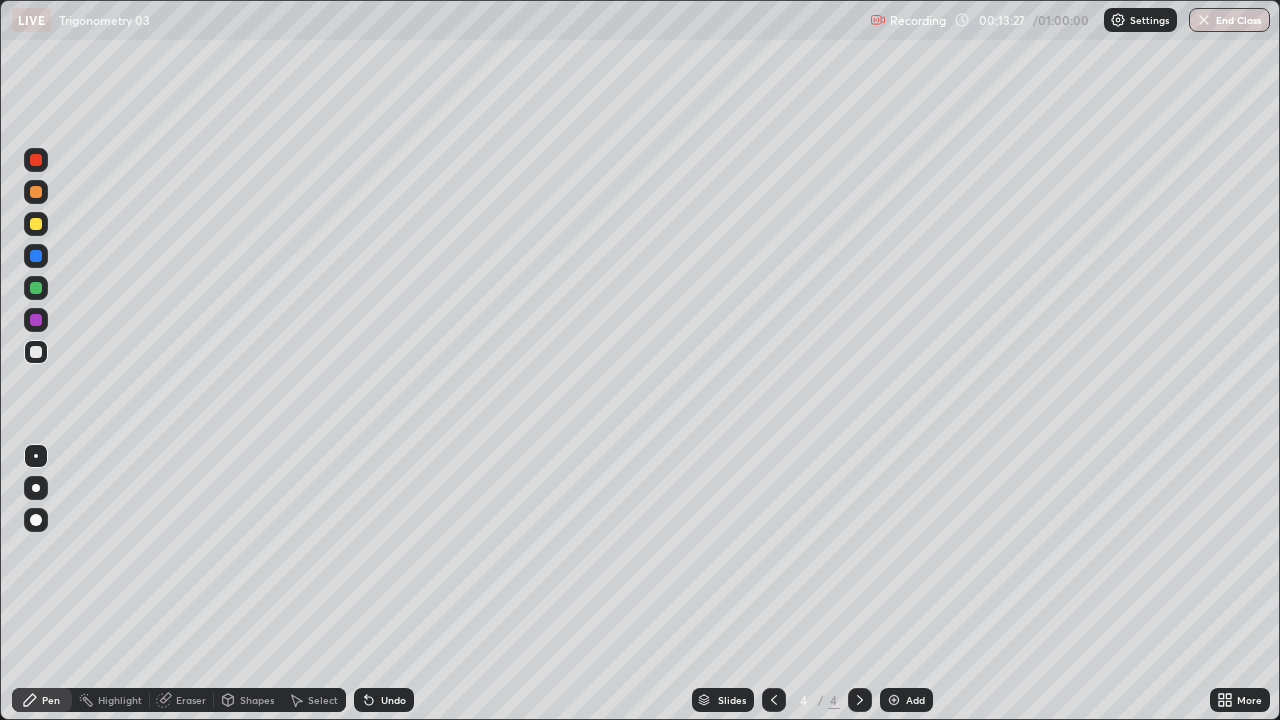 click at bounding box center (894, 700) 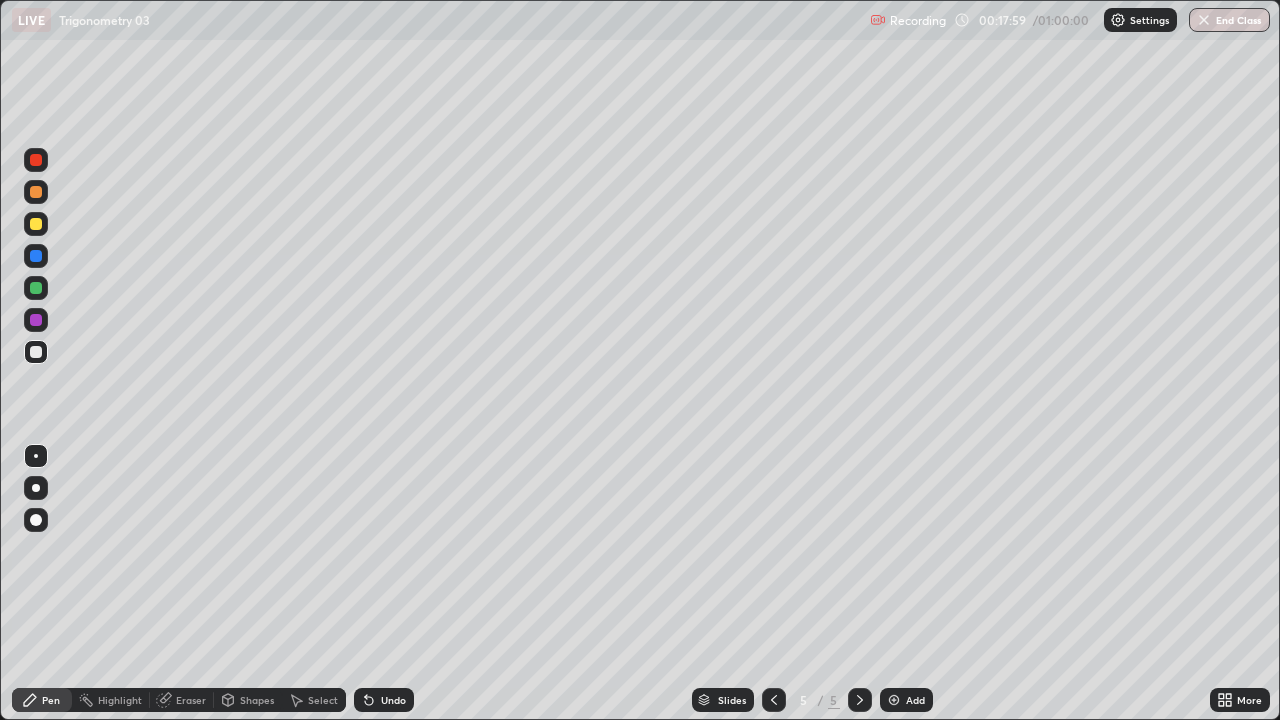 click at bounding box center (894, 700) 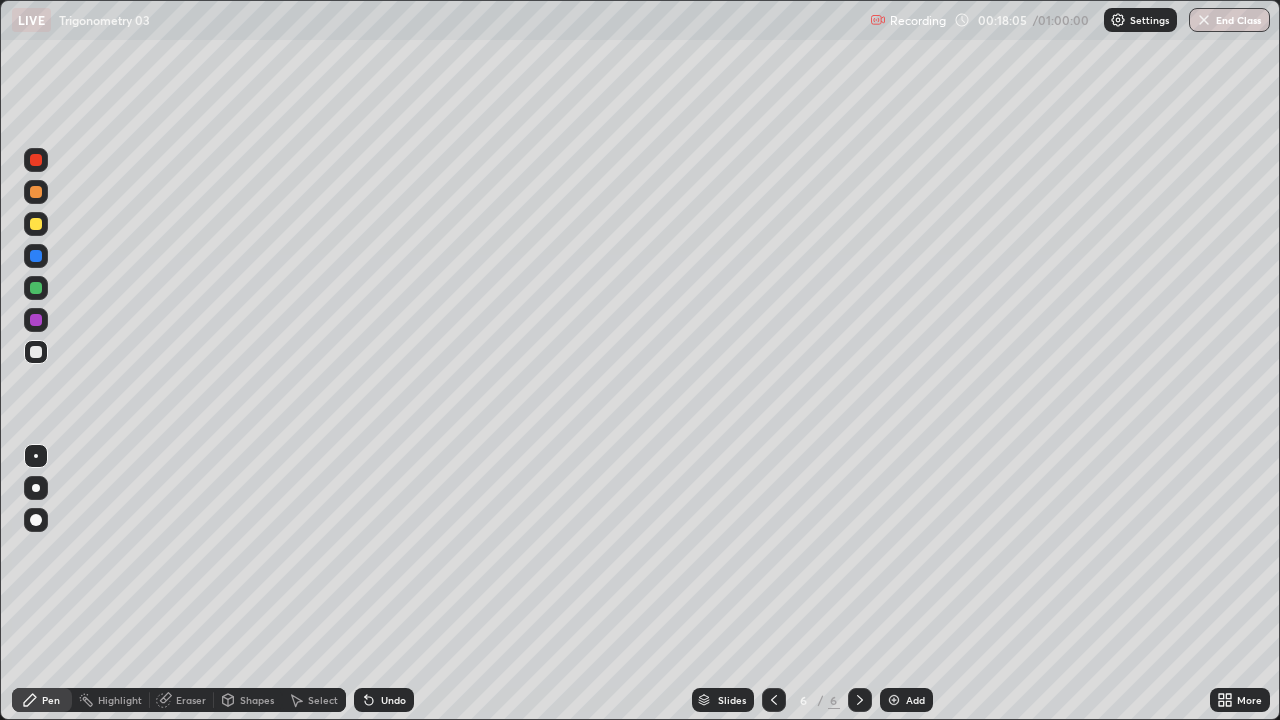 click on "Undo" at bounding box center [393, 700] 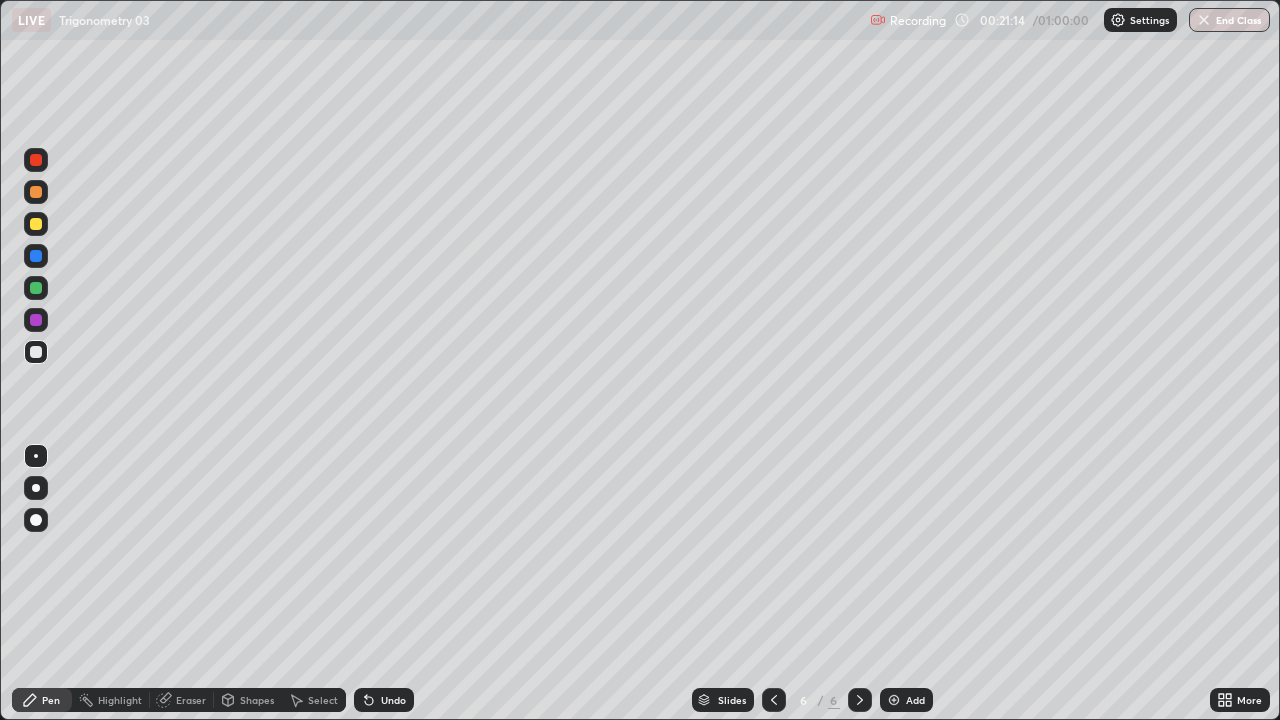 click on "Add" at bounding box center [915, 700] 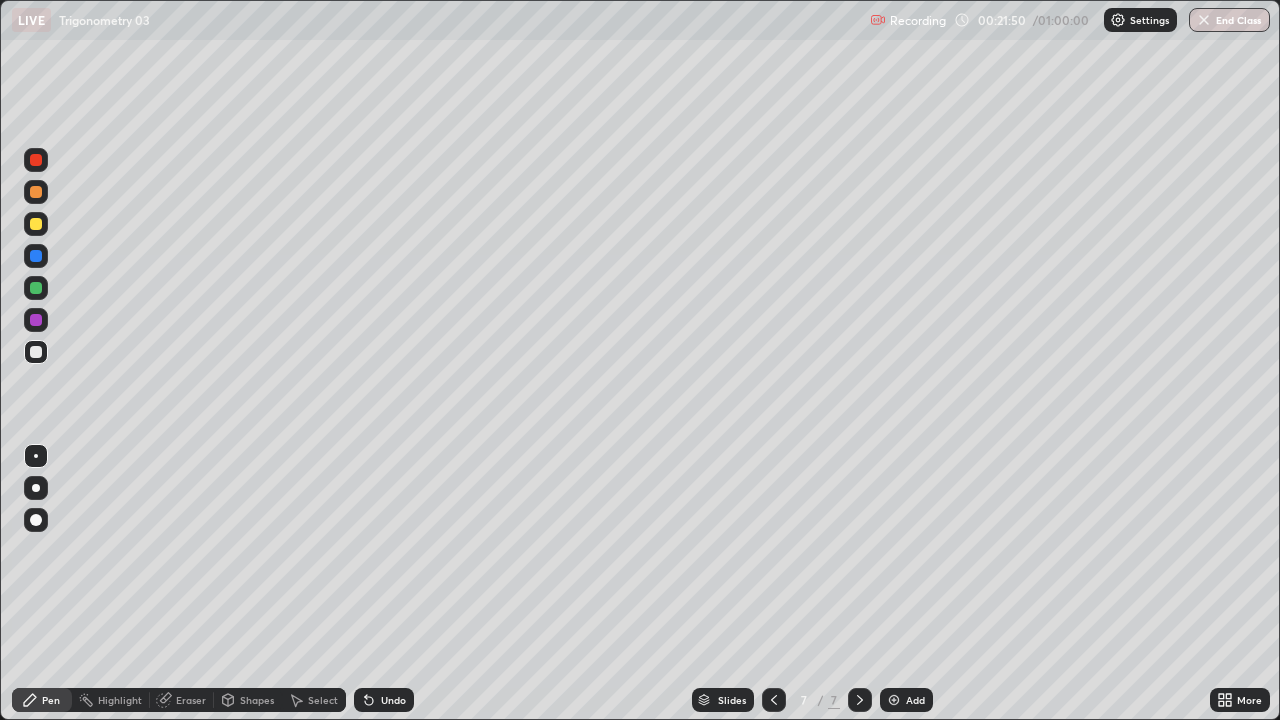 click on "Eraser" at bounding box center (191, 700) 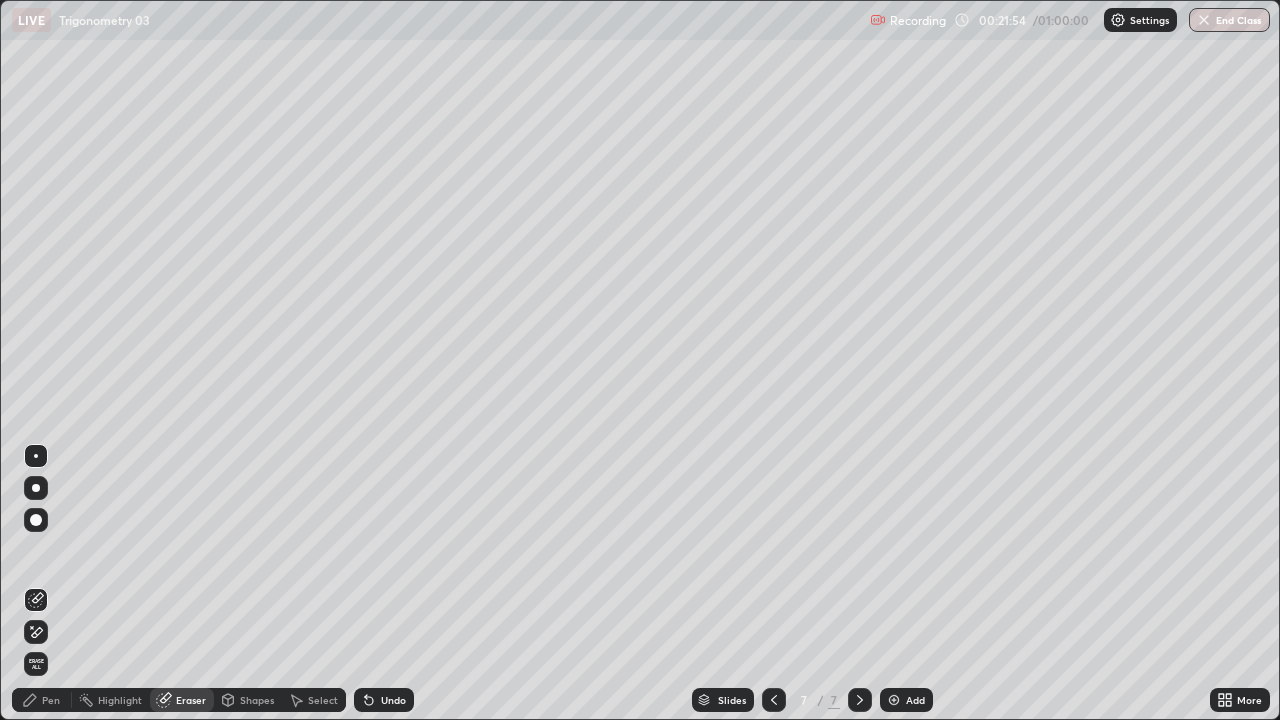 click on "Pen" at bounding box center (51, 700) 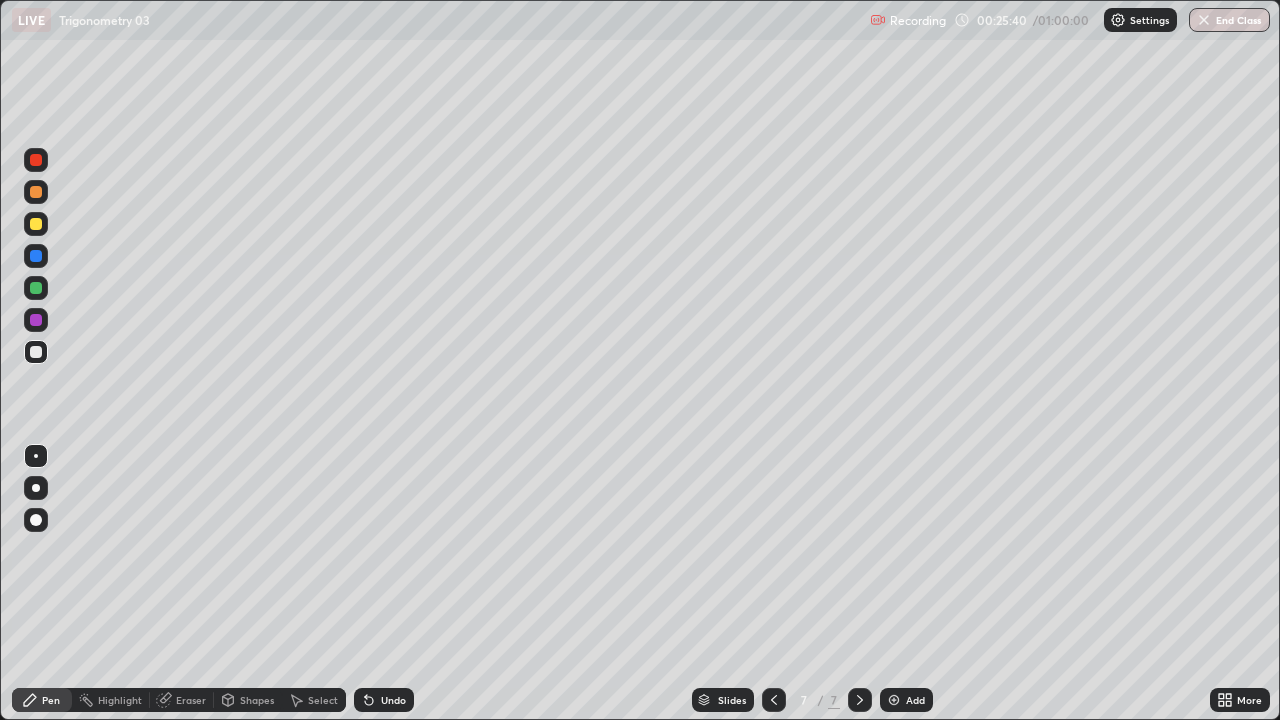click on "Undo" at bounding box center [380, 700] 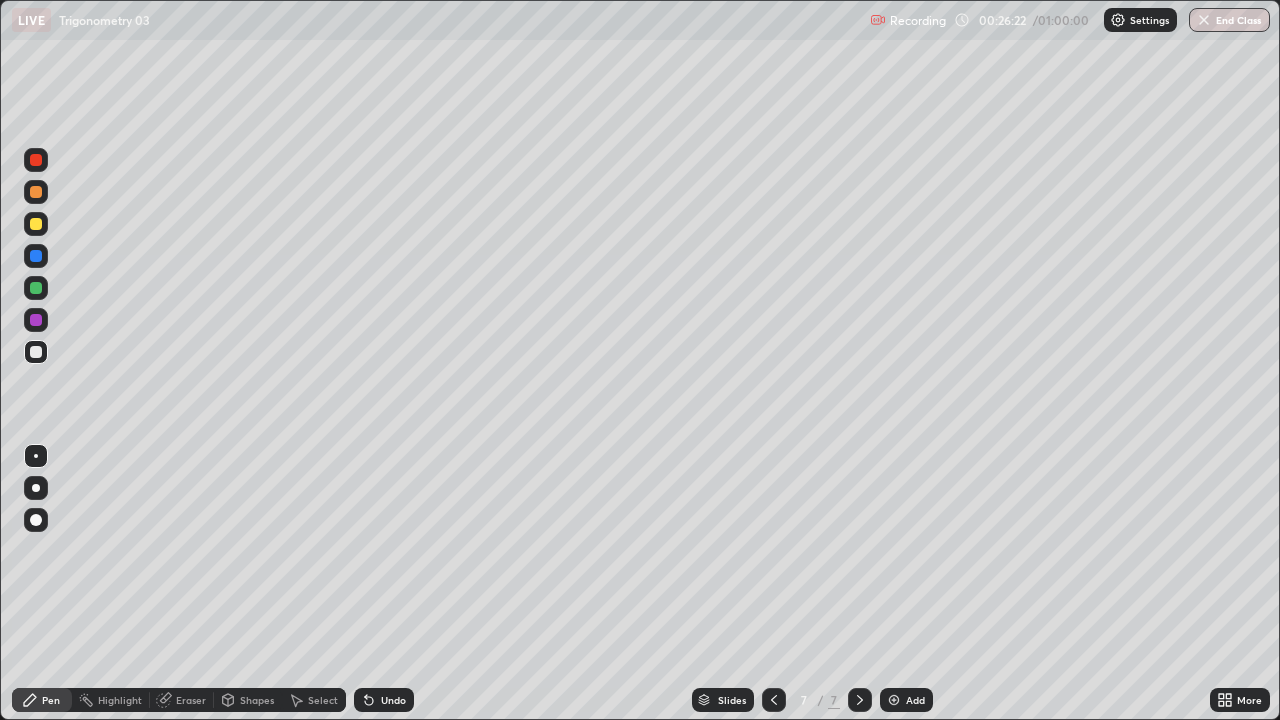 click on "Undo" at bounding box center (384, 700) 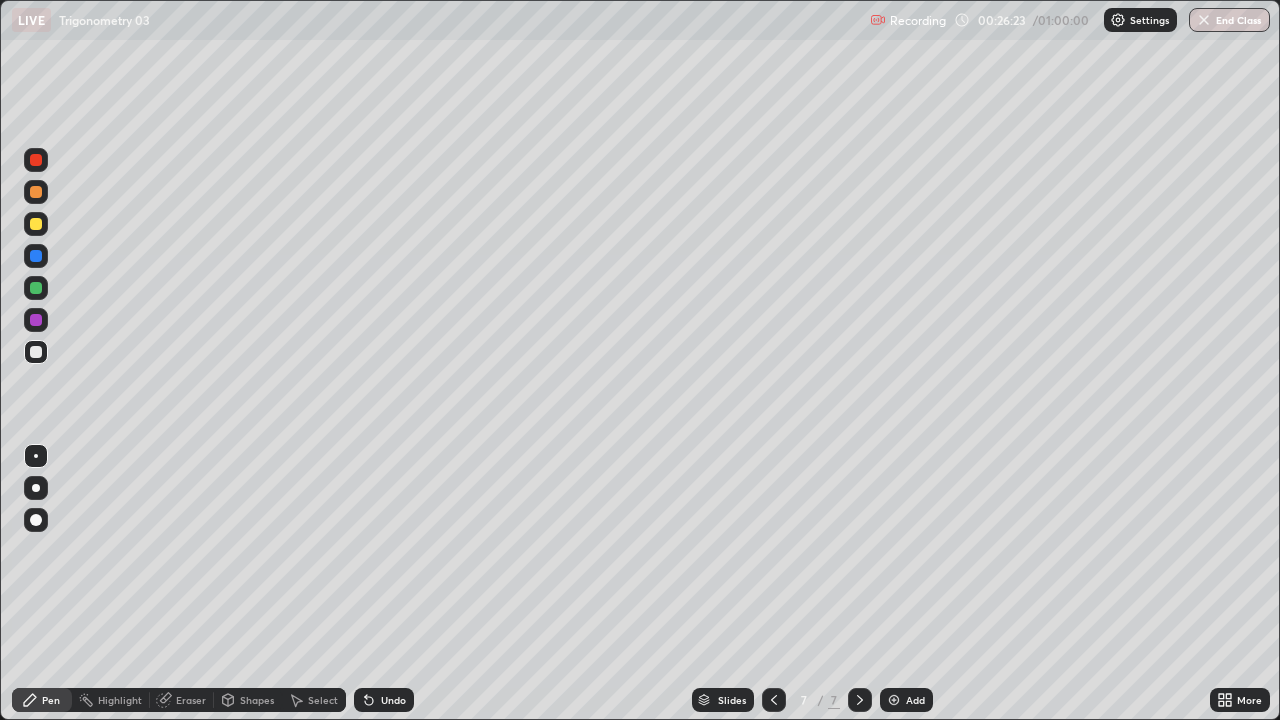 click on "Undo" at bounding box center (393, 700) 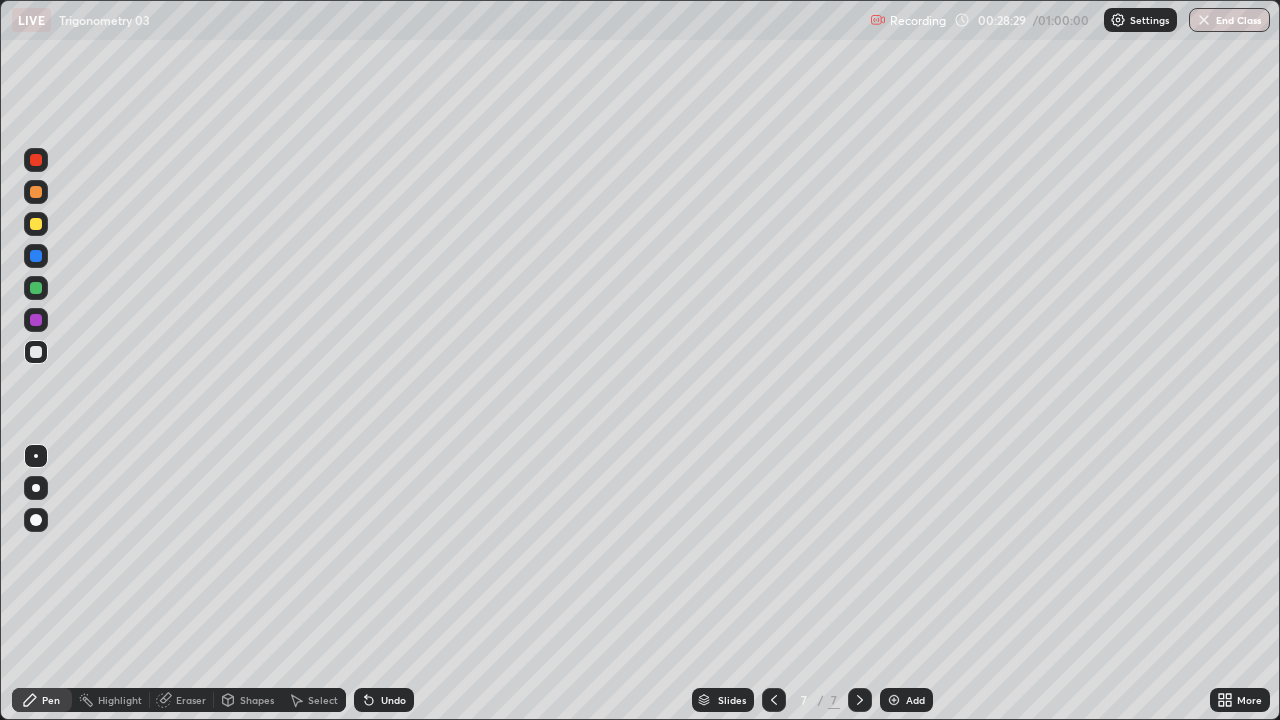 click at bounding box center (894, 700) 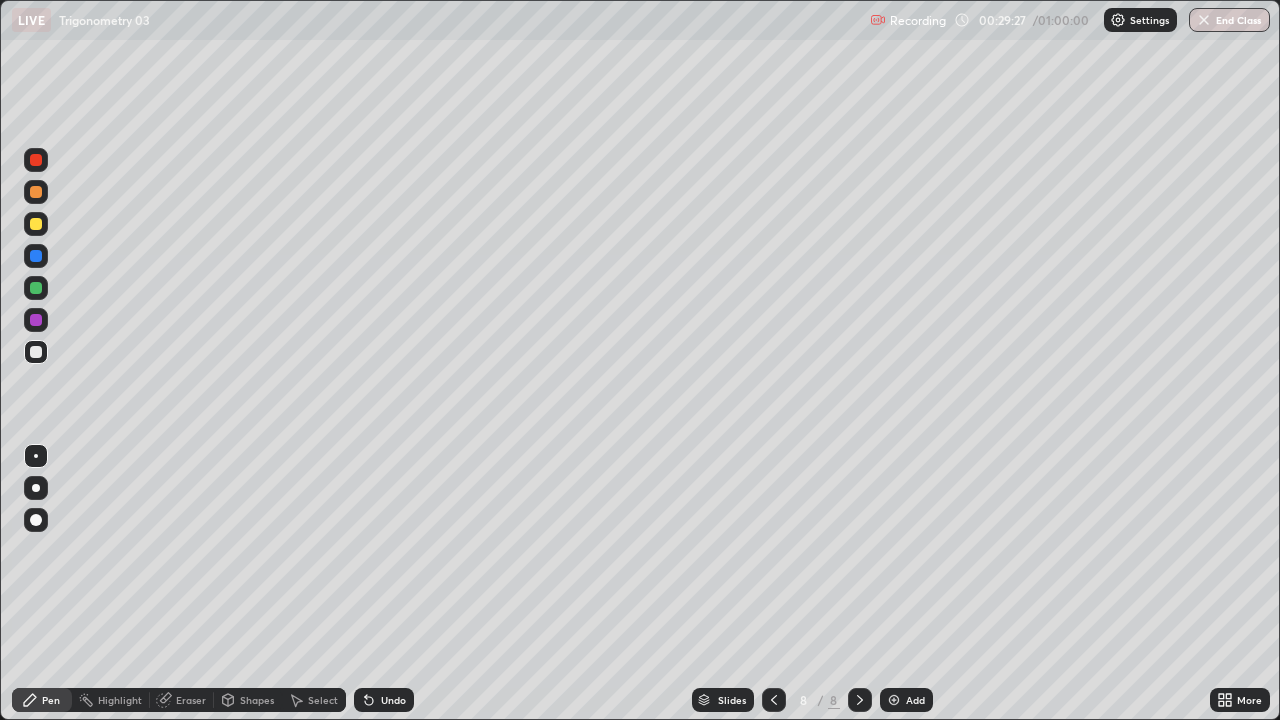 click on "Eraser" at bounding box center (191, 700) 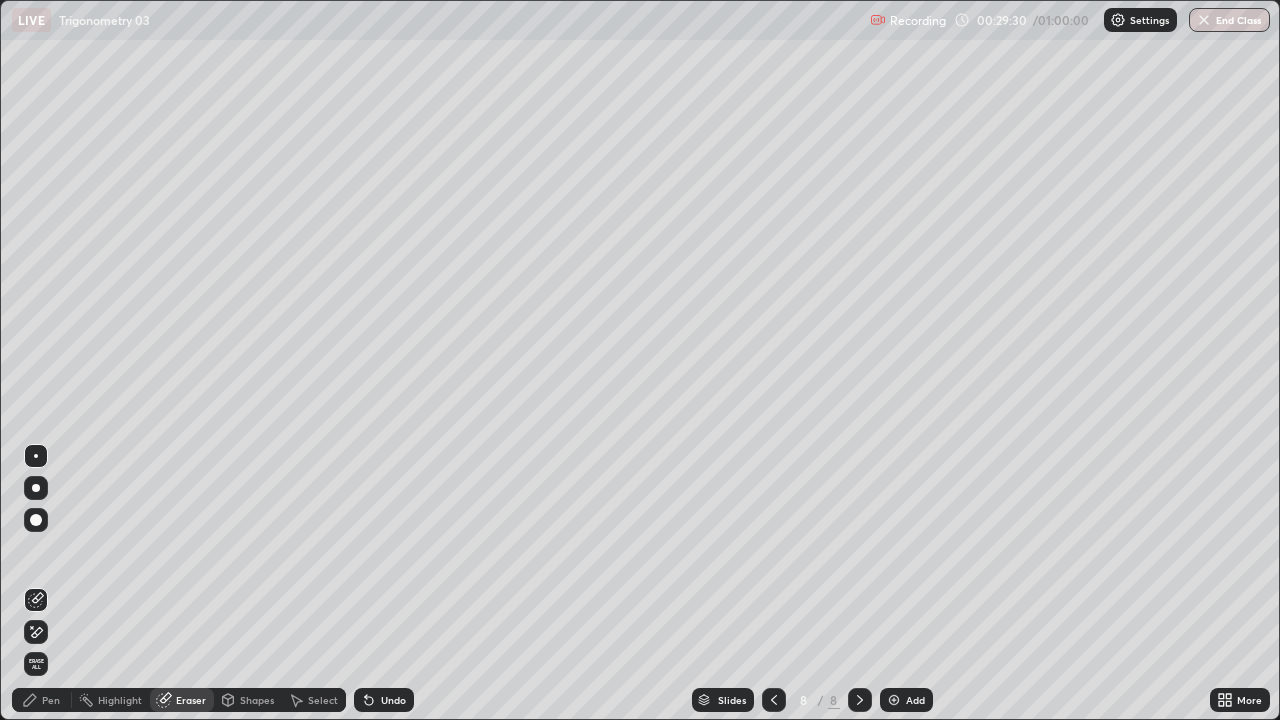 click on "Pen" at bounding box center (42, 700) 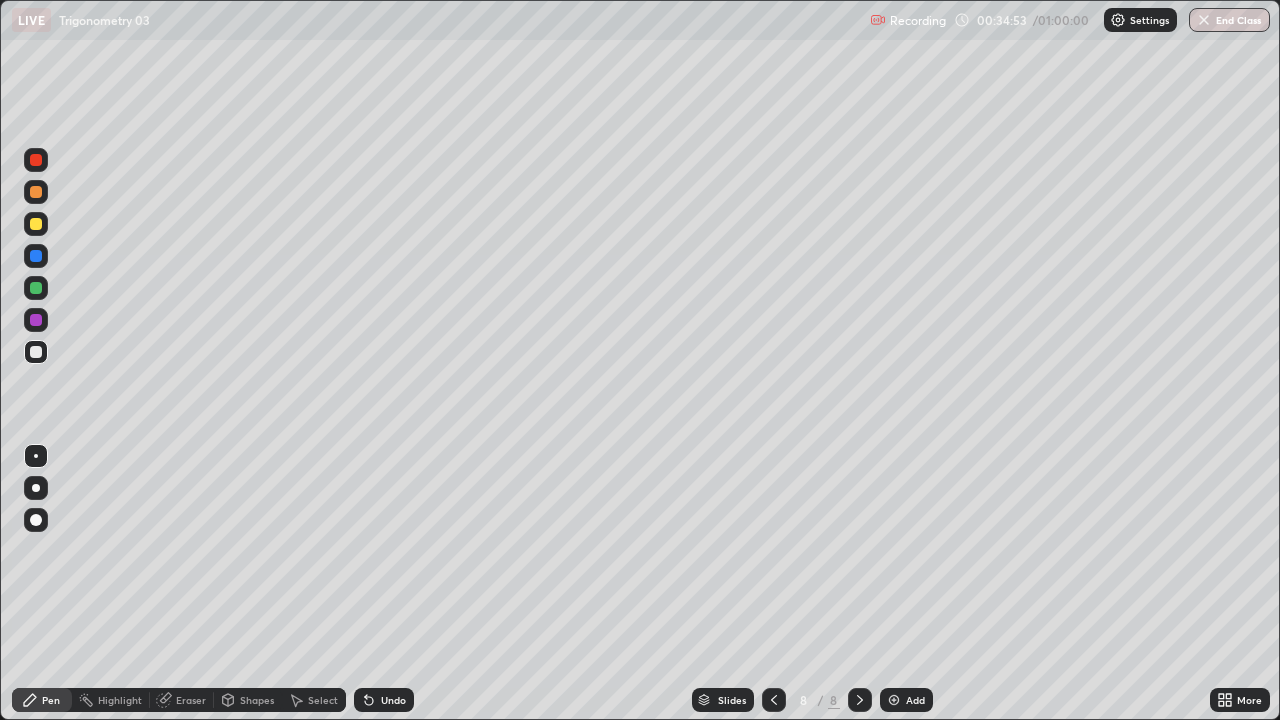 click on "Add" at bounding box center (915, 700) 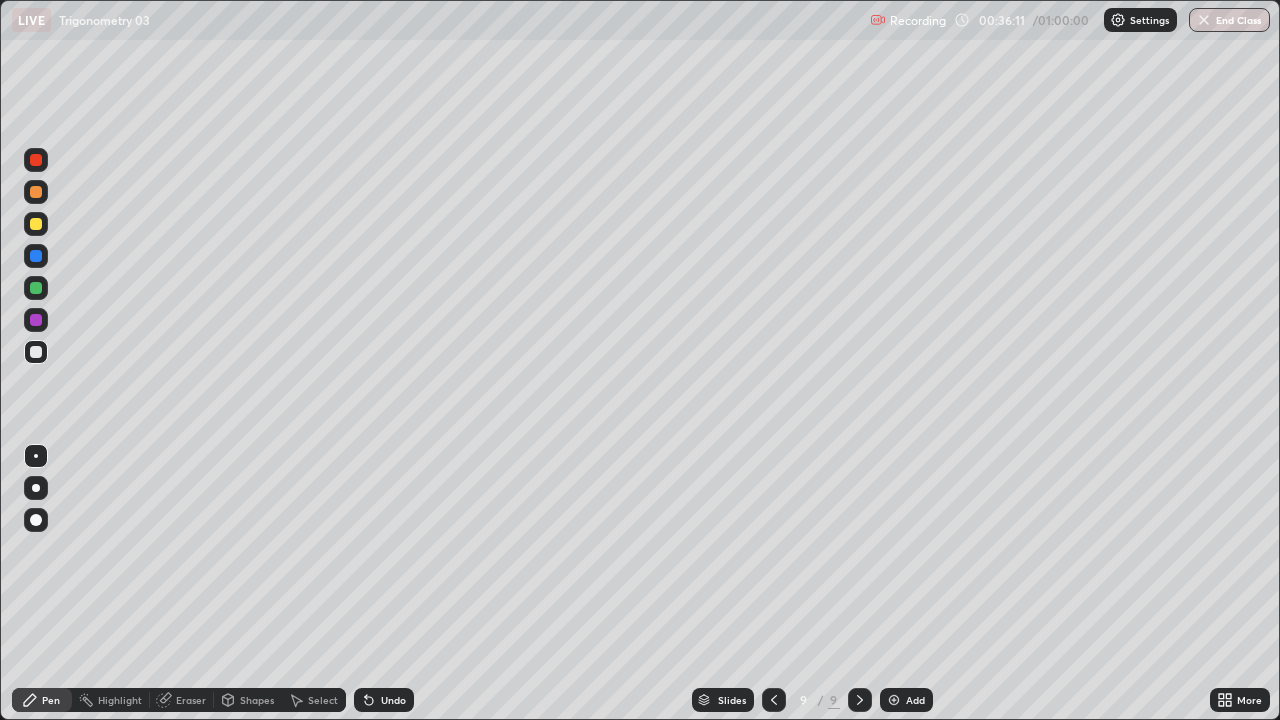 click on "Undo" at bounding box center (393, 700) 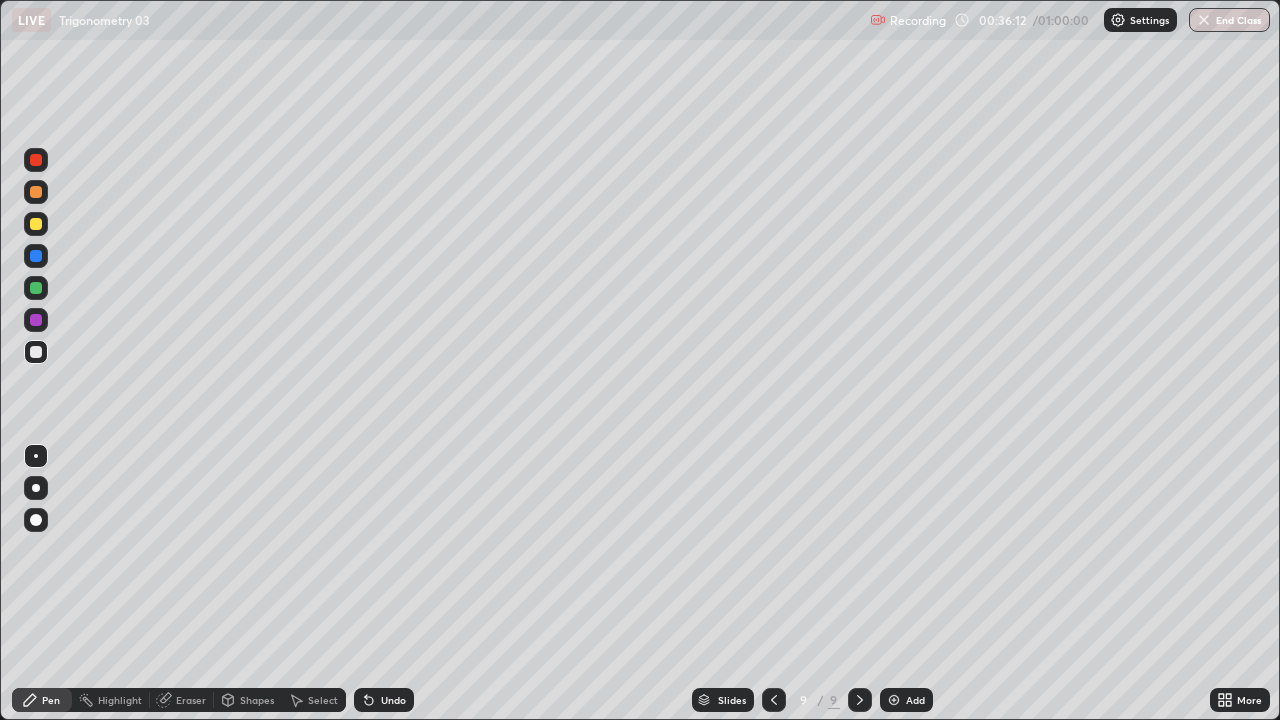 click on "Undo" at bounding box center [393, 700] 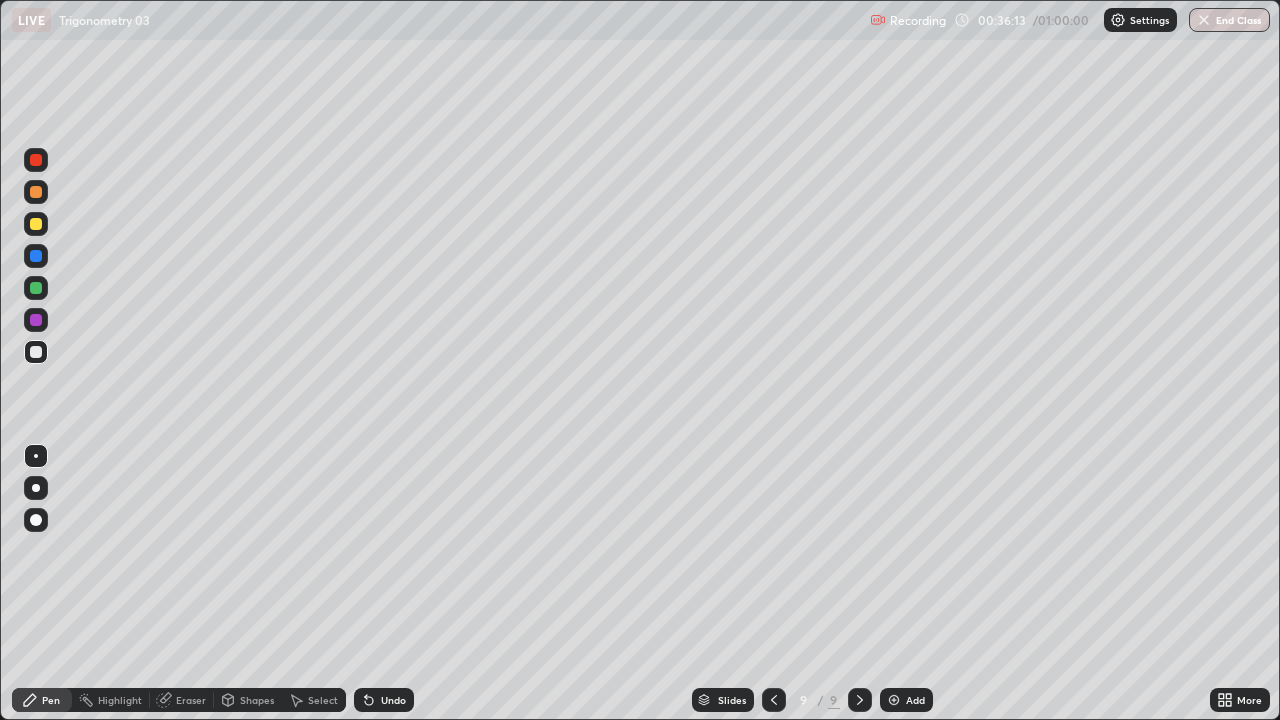 click on "Undo" at bounding box center (393, 700) 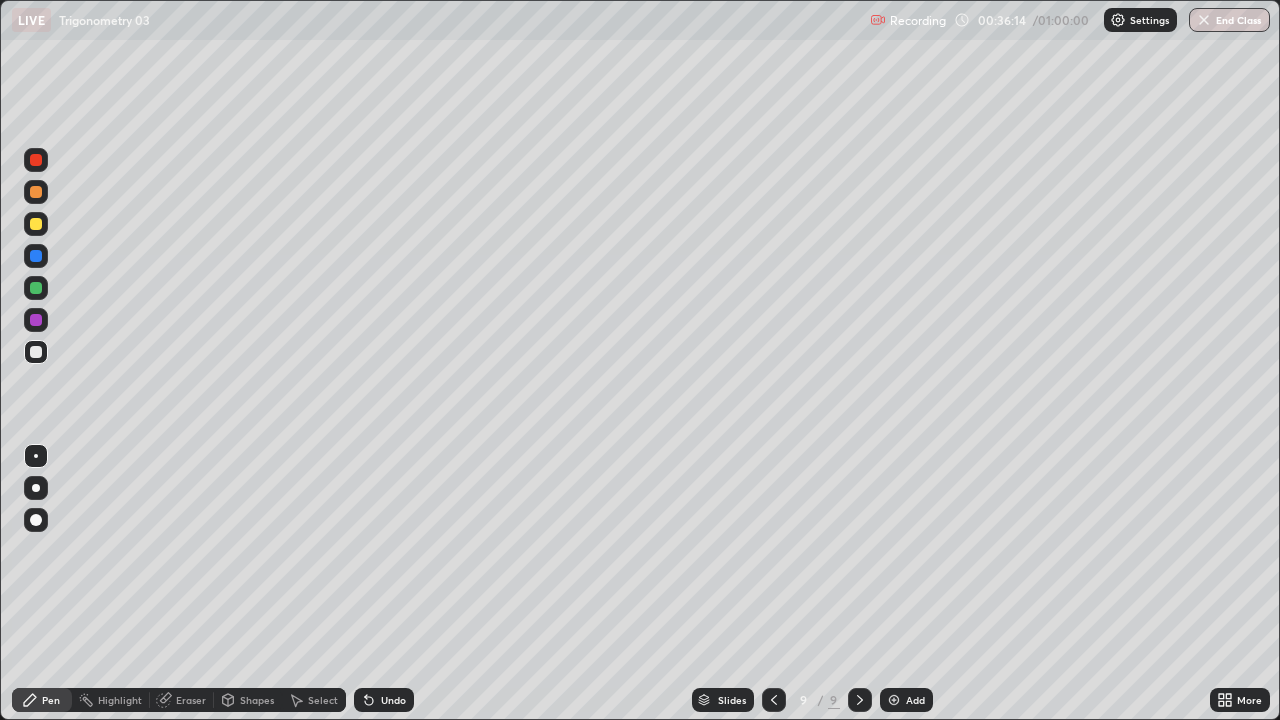 click on "Undo" at bounding box center [393, 700] 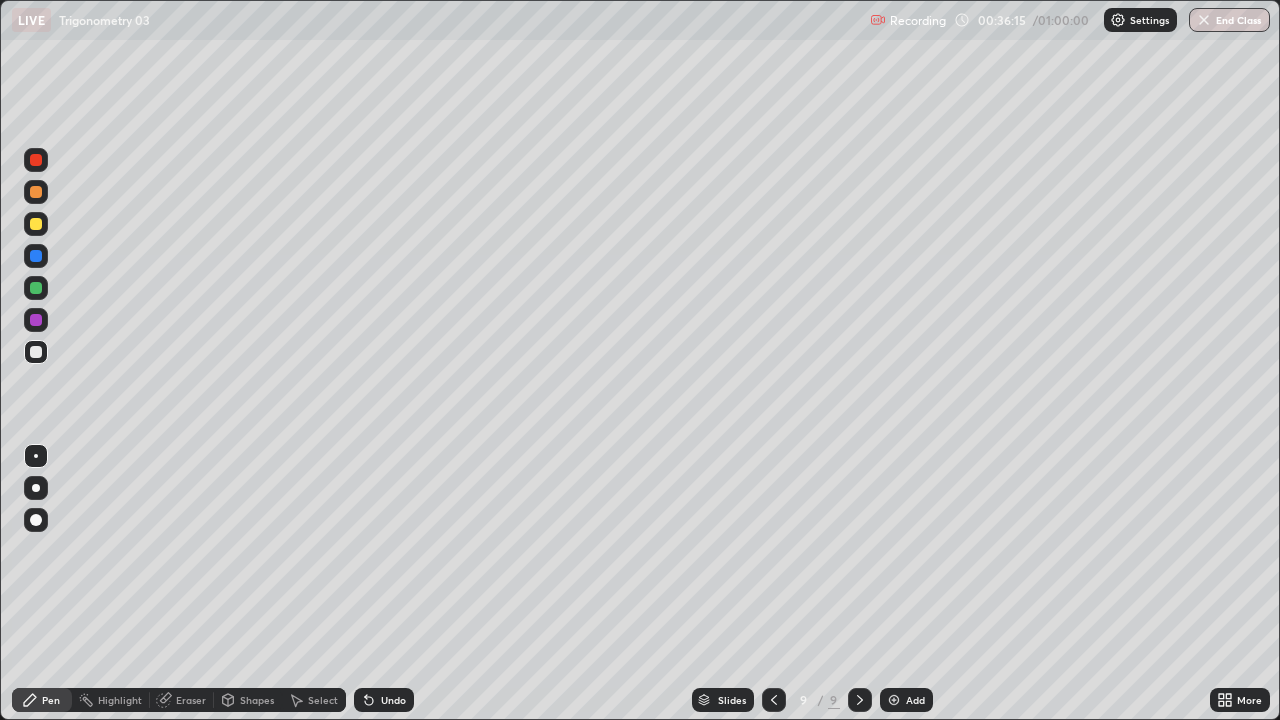 click on "Undo" at bounding box center (393, 700) 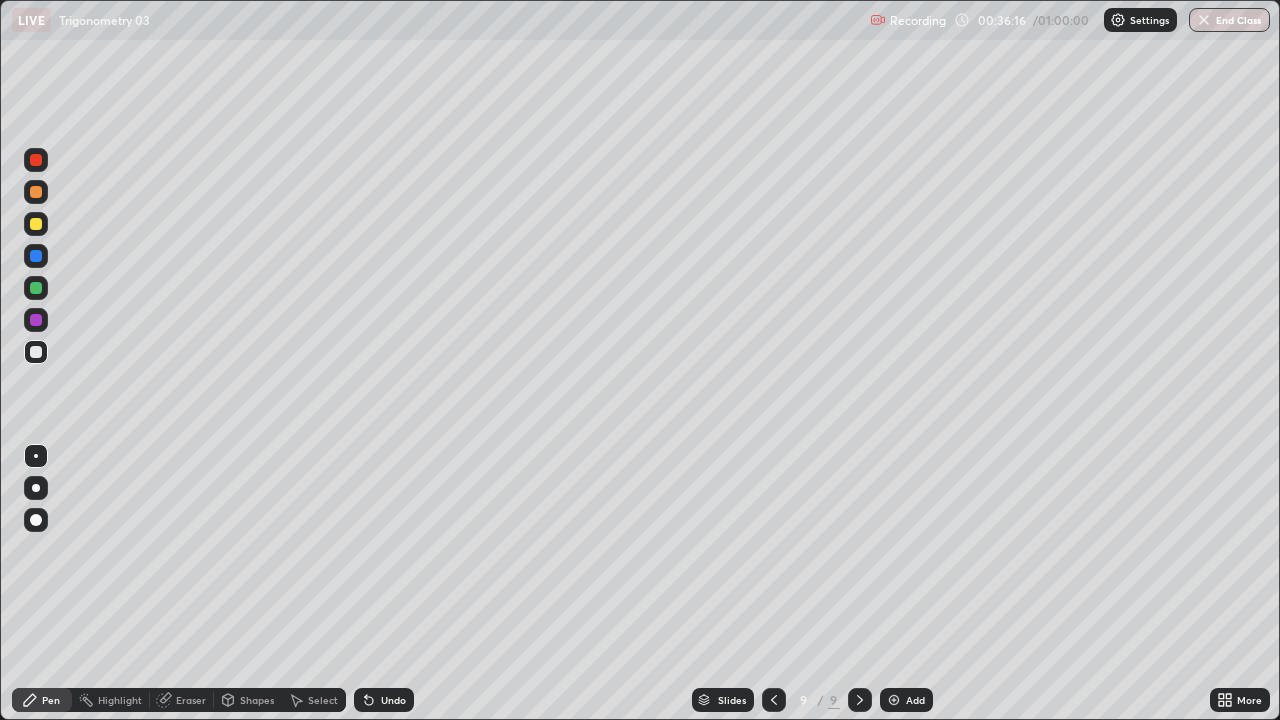 click on "Undo" at bounding box center [393, 700] 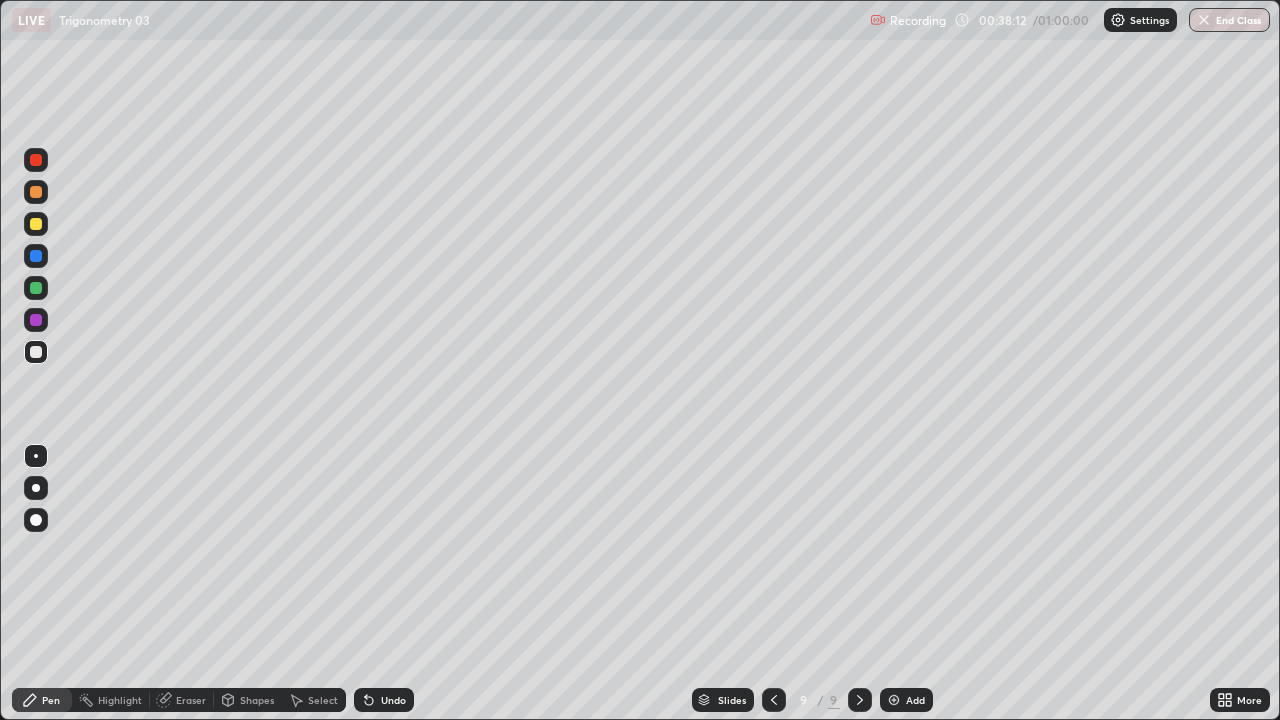 click at bounding box center (36, 224) 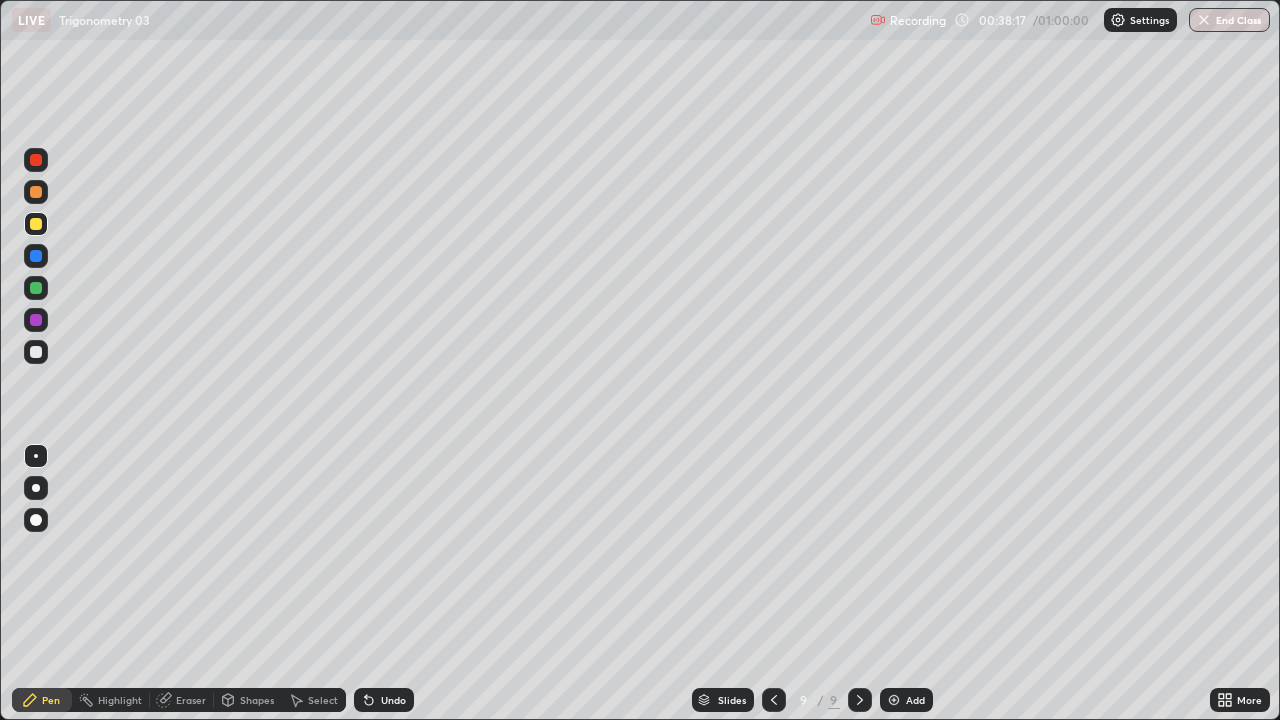 click at bounding box center (36, 352) 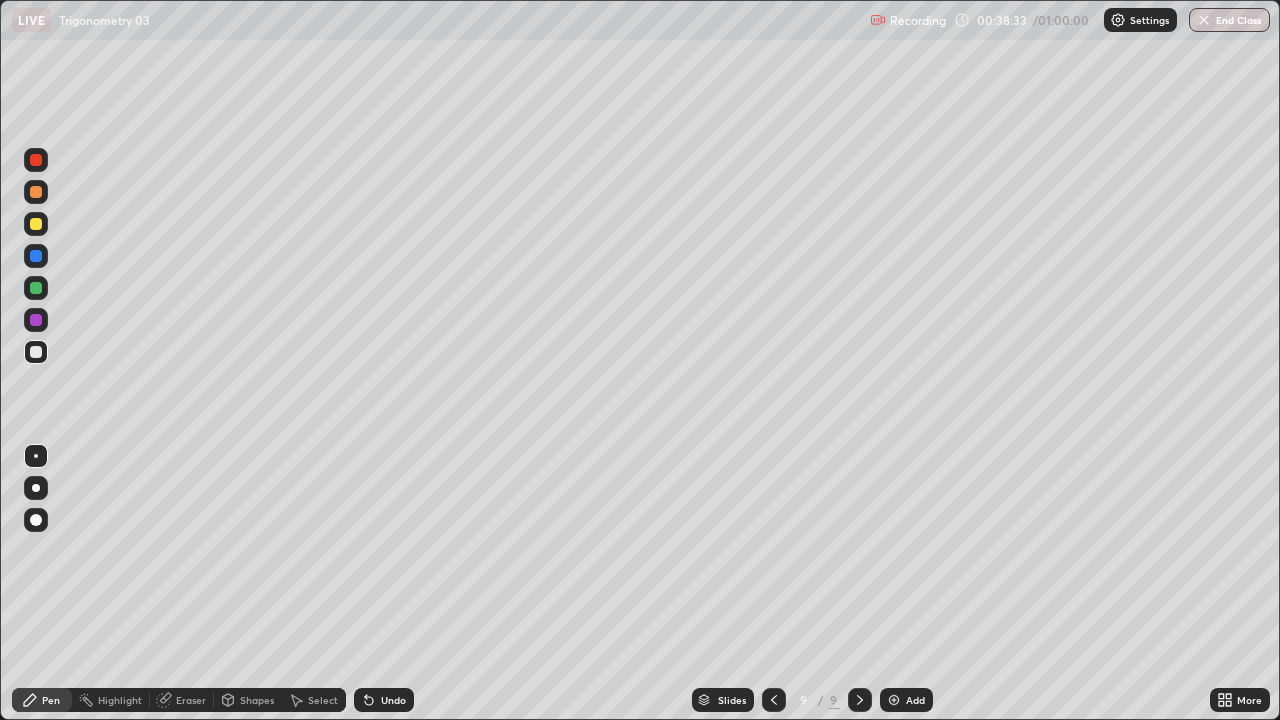 click on "Undo" at bounding box center [384, 700] 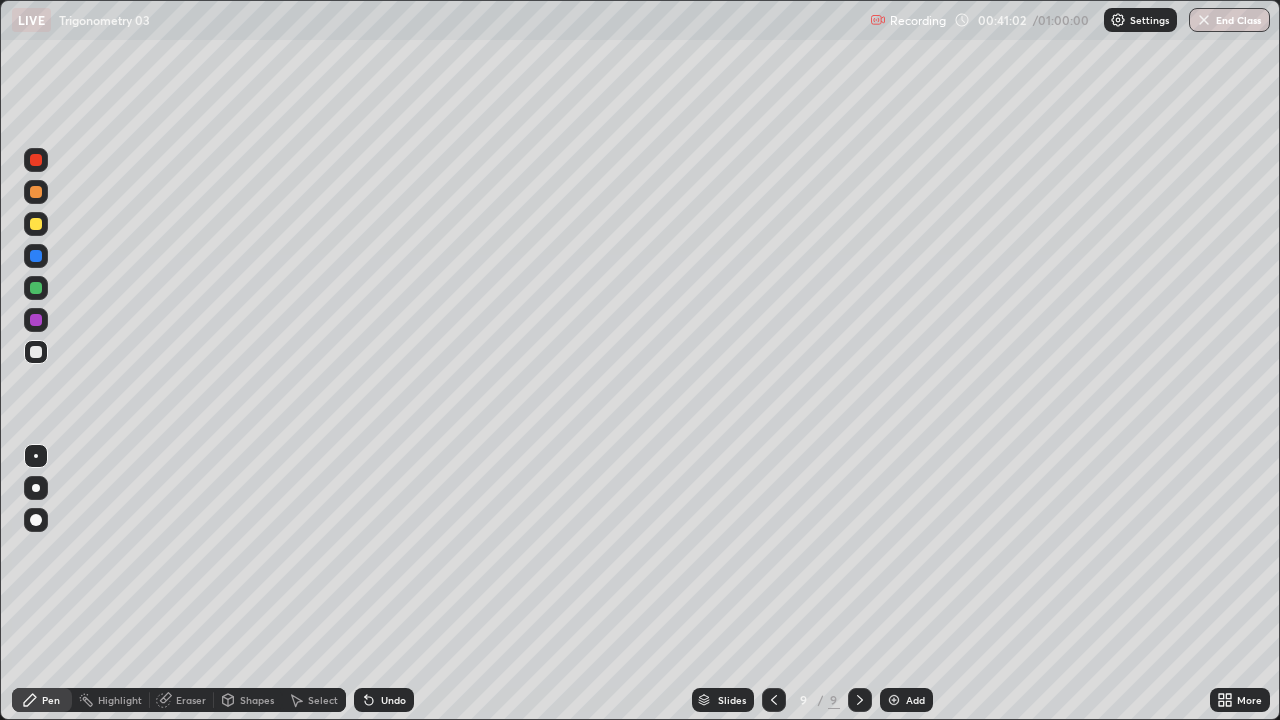 click on "Add" at bounding box center [906, 700] 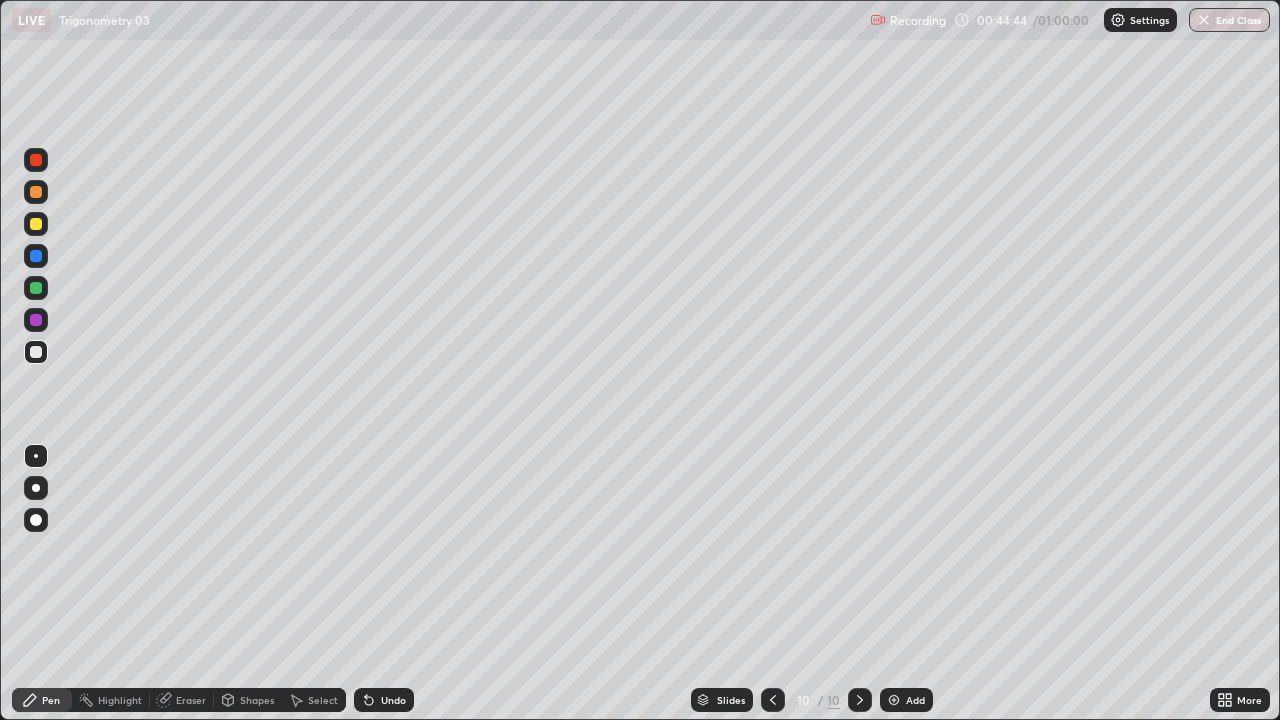 click at bounding box center [773, 700] 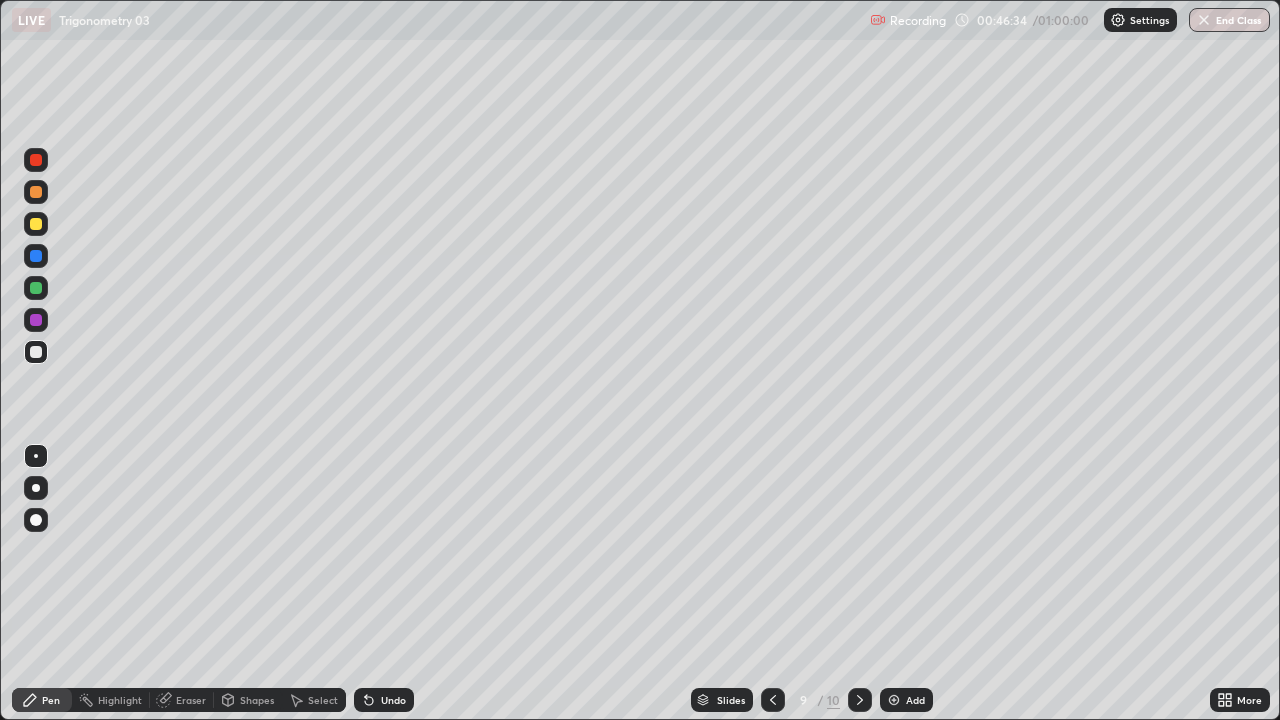 click at bounding box center (36, 224) 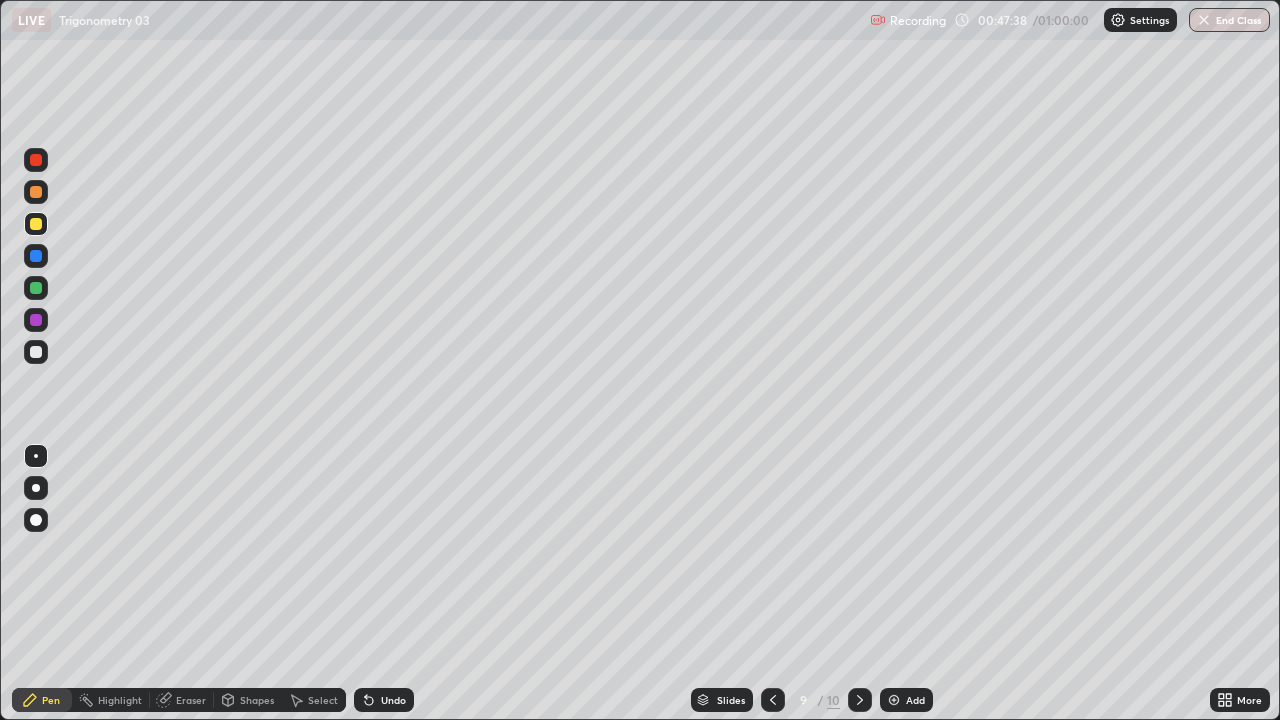 click on "Undo" at bounding box center [393, 700] 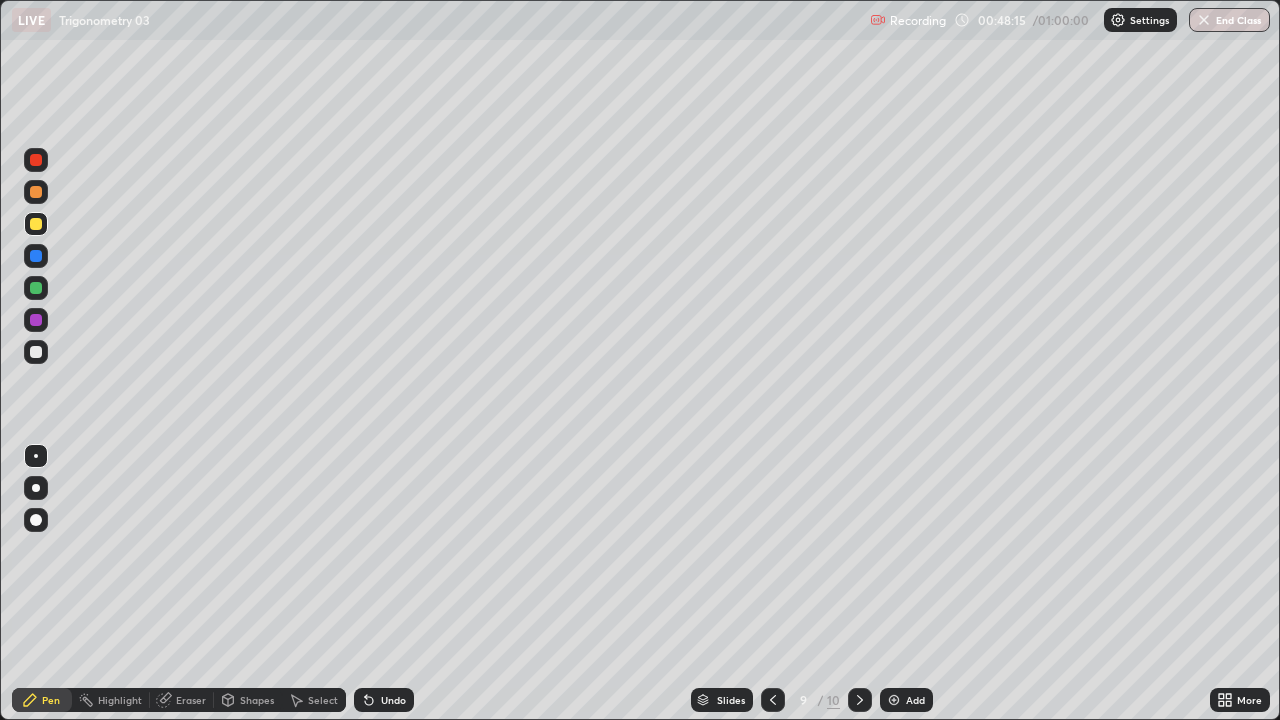 click on "Add" at bounding box center (906, 700) 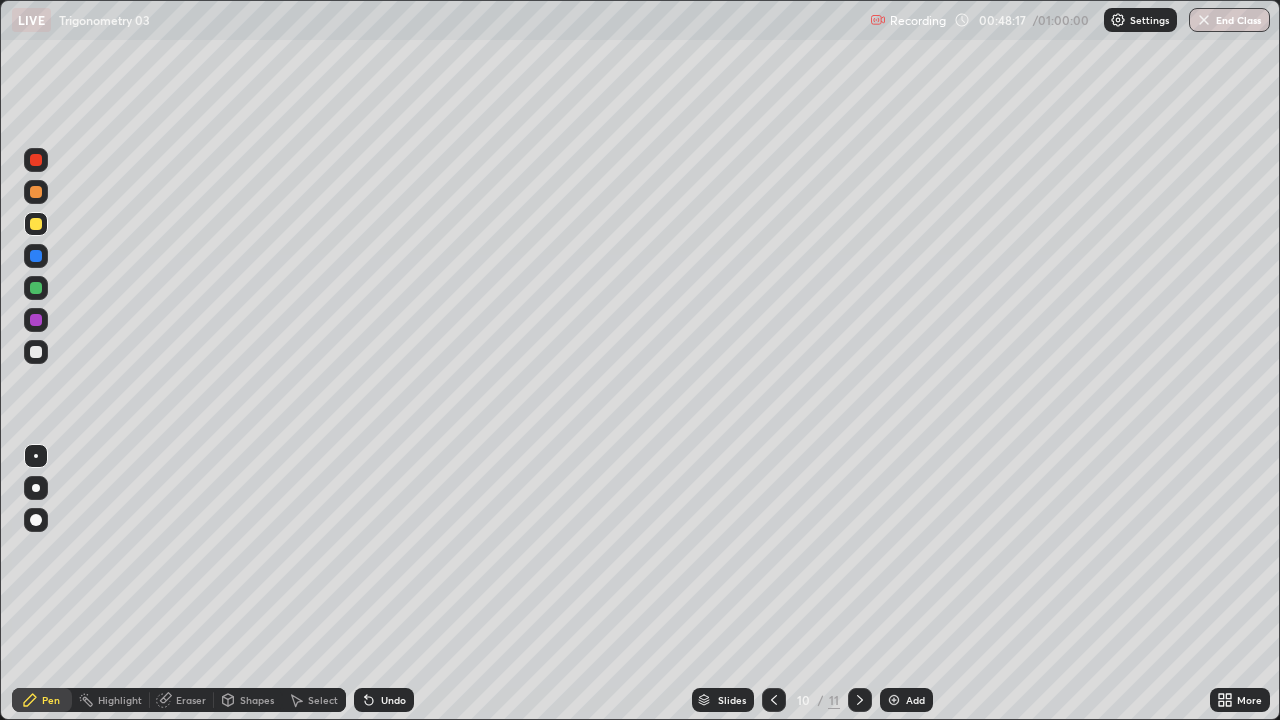 click at bounding box center [36, 352] 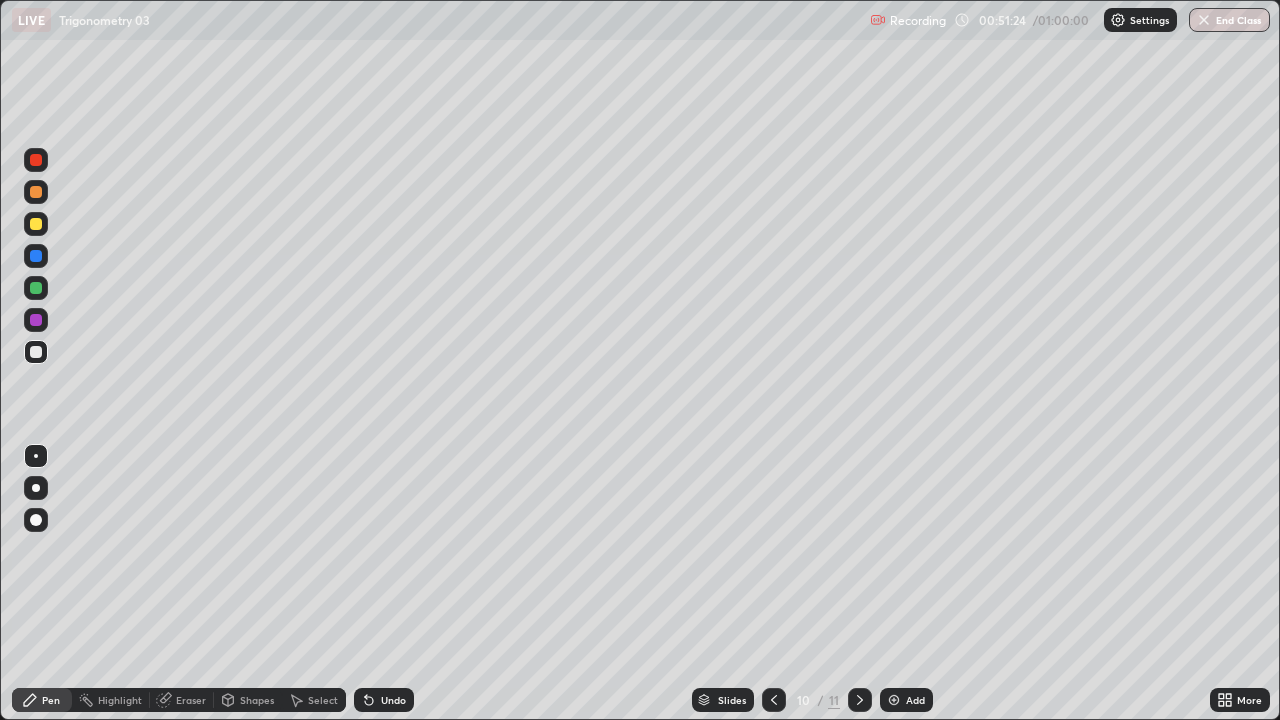 click on "Undo" at bounding box center (393, 700) 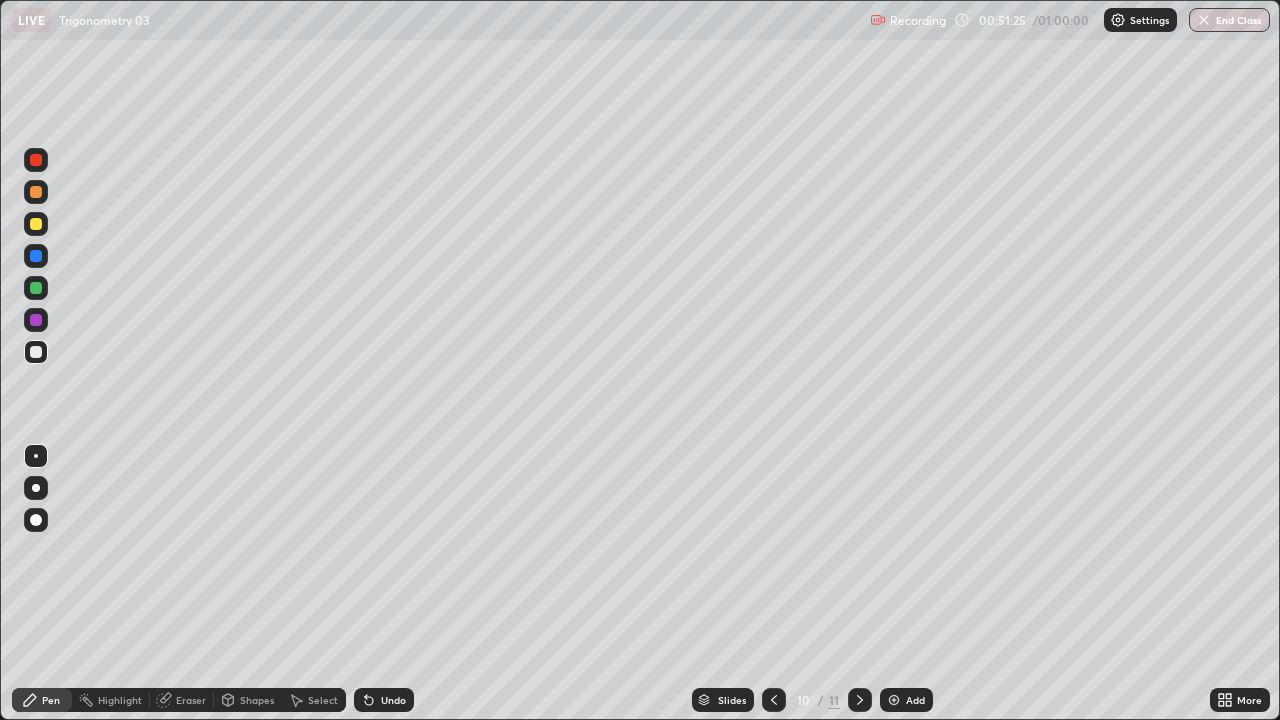 click on "Undo" at bounding box center [384, 700] 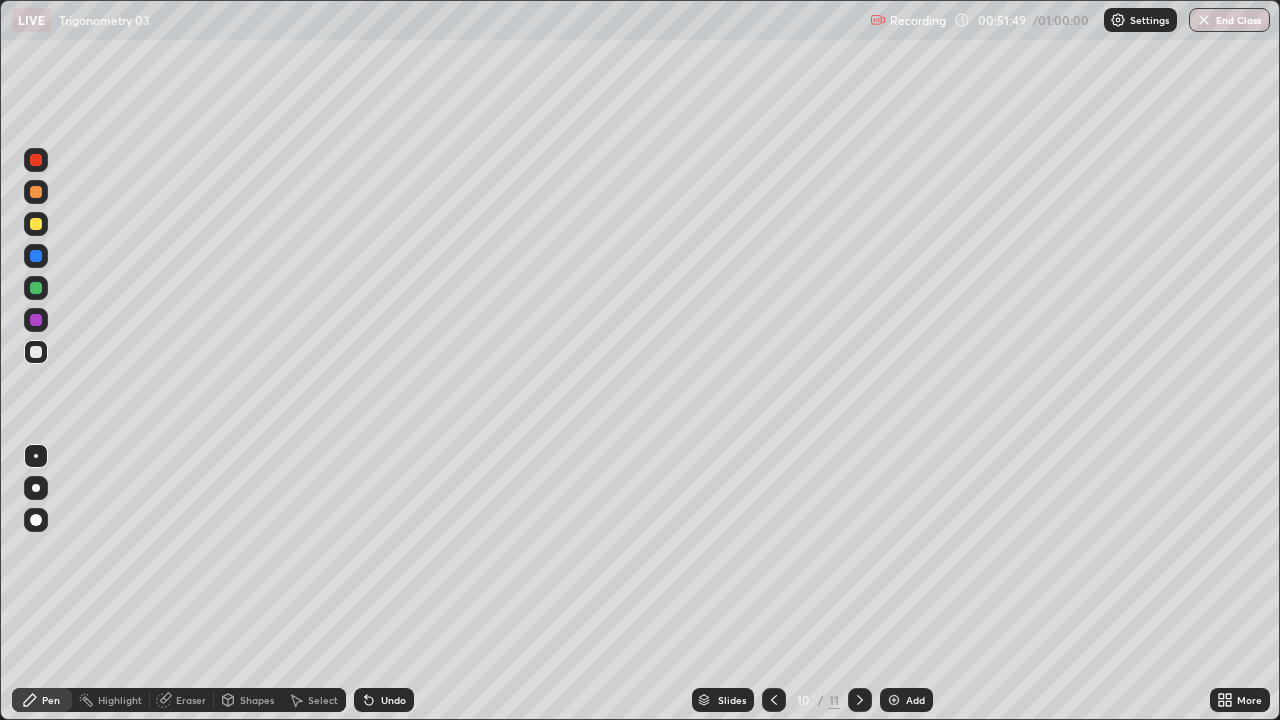 click on "Eraser" at bounding box center (191, 700) 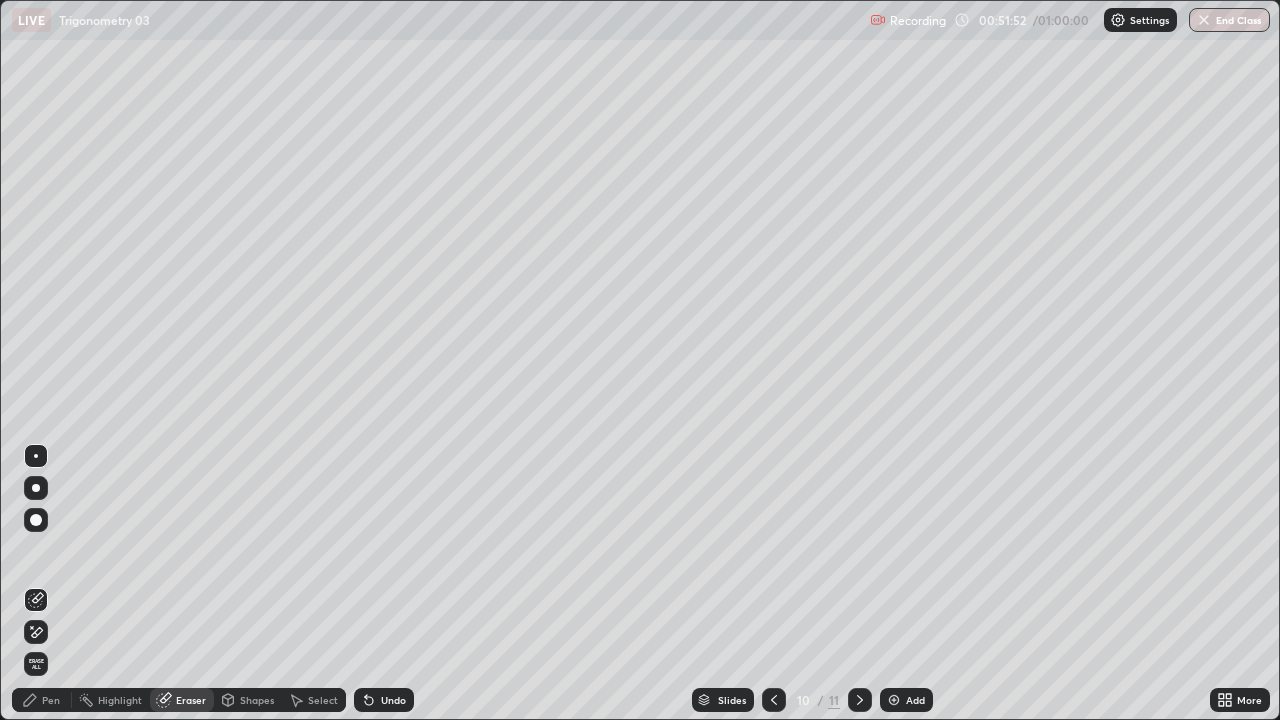 click on "Pen" at bounding box center [42, 700] 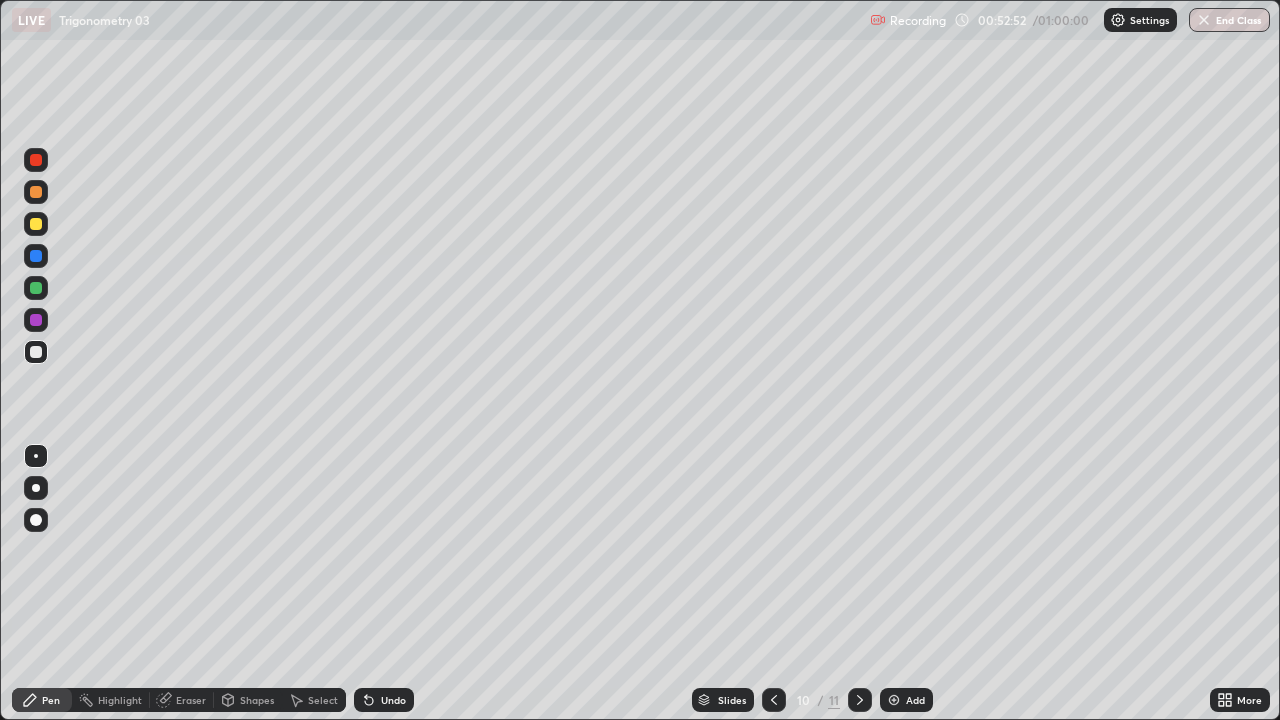 click 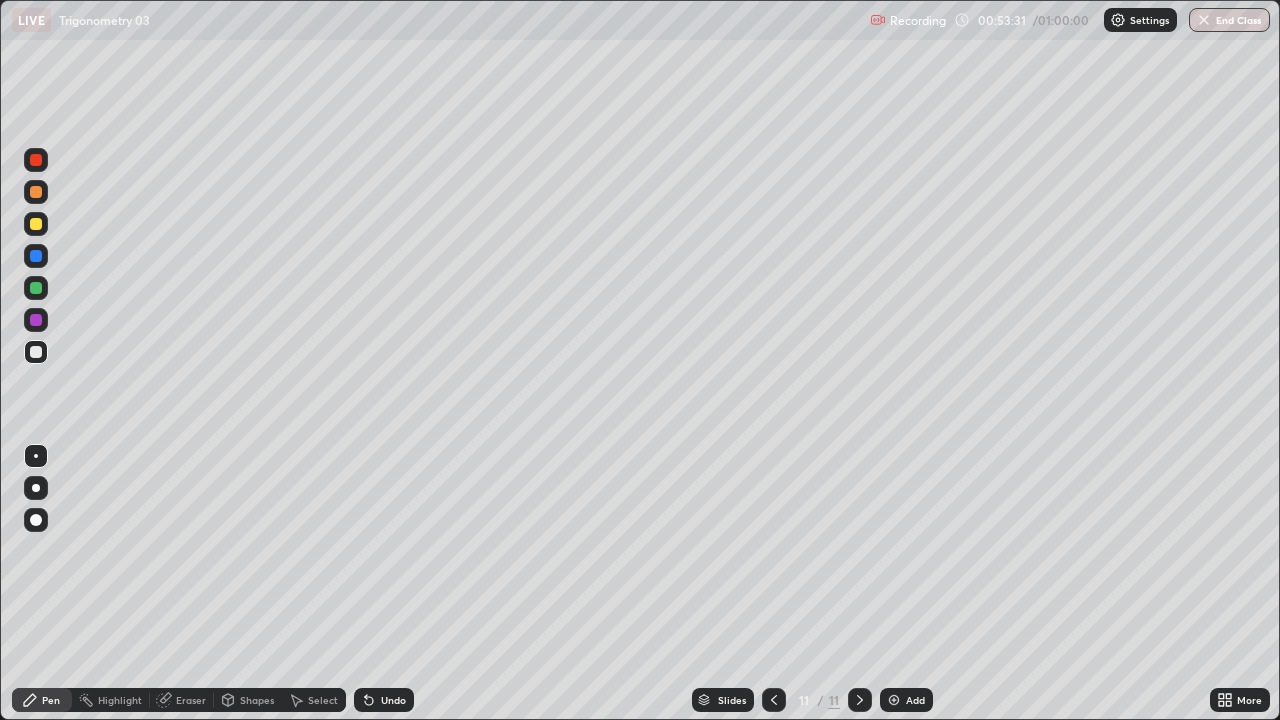 click on "End Class" at bounding box center (1229, 20) 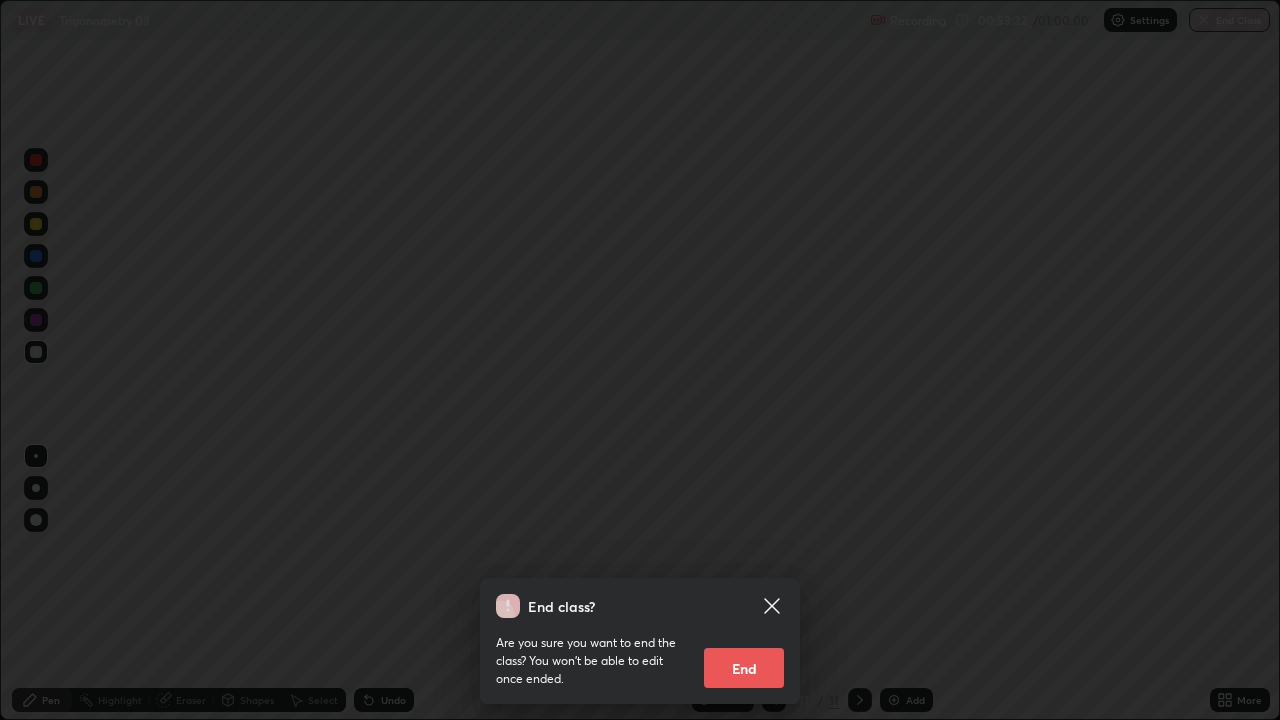 click on "End" at bounding box center (744, 668) 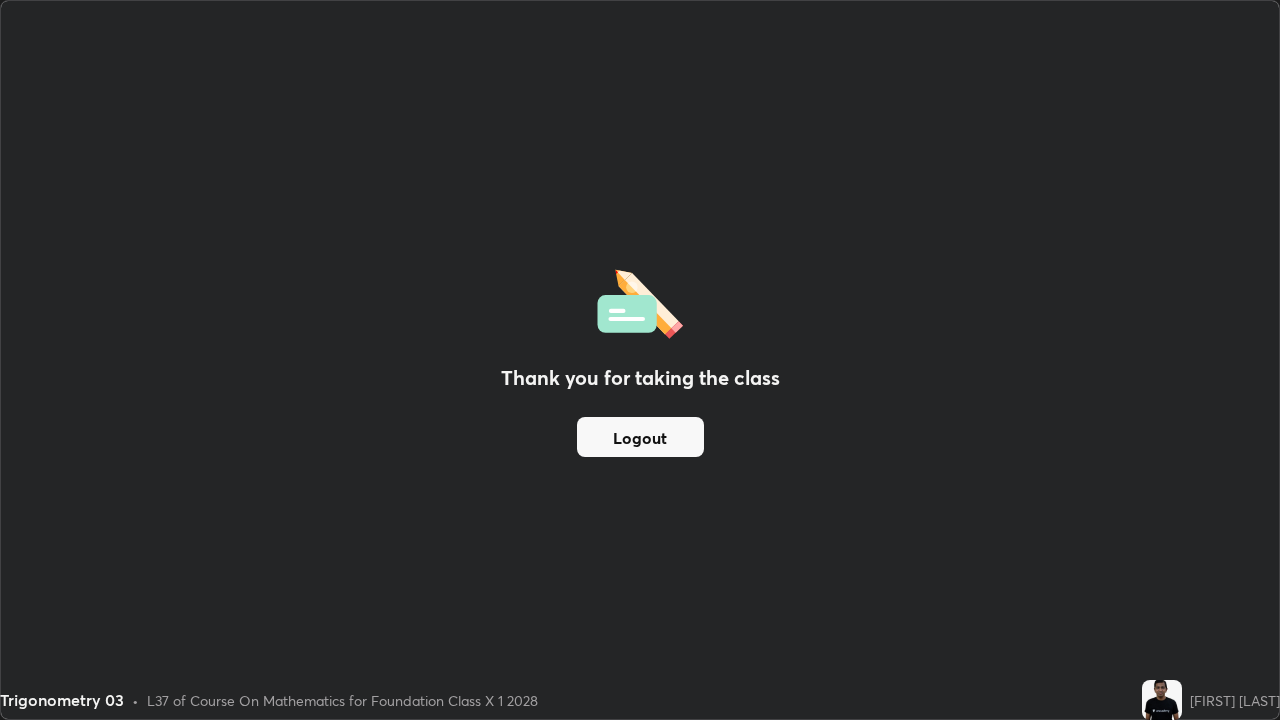 click on "Logout" at bounding box center (640, 437) 